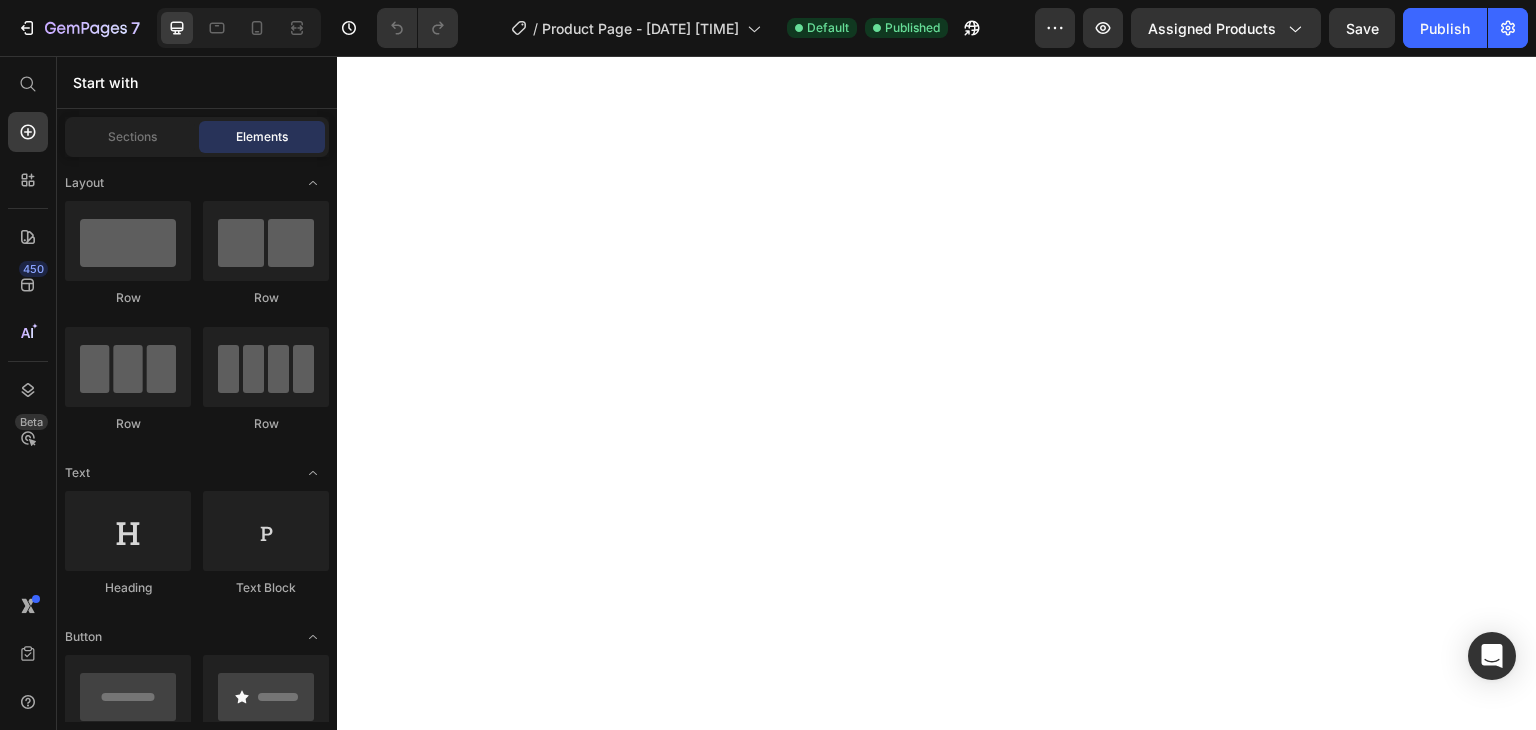 scroll, scrollTop: 0, scrollLeft: 0, axis: both 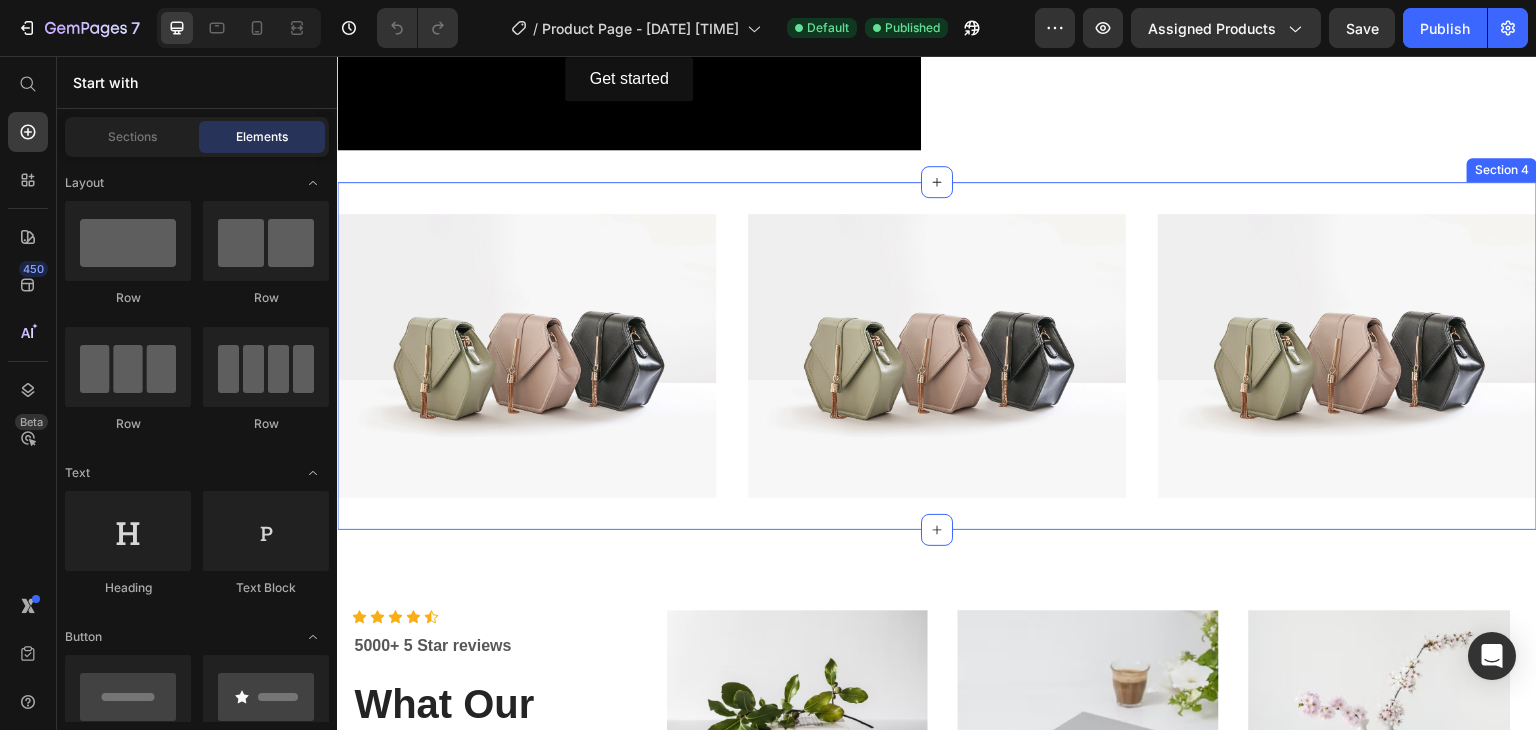 click on "Image Image Image Section 4" at bounding box center [937, 356] 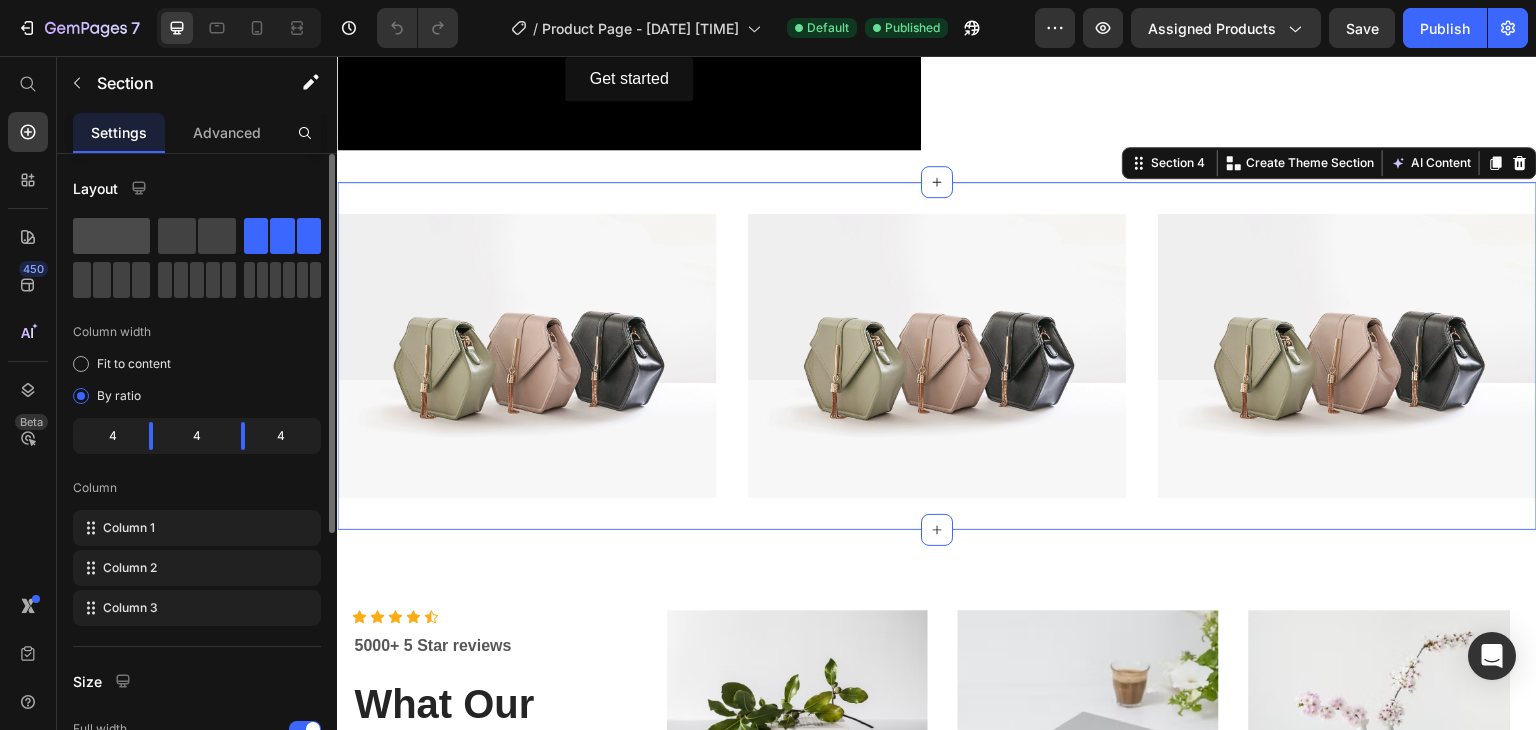 click 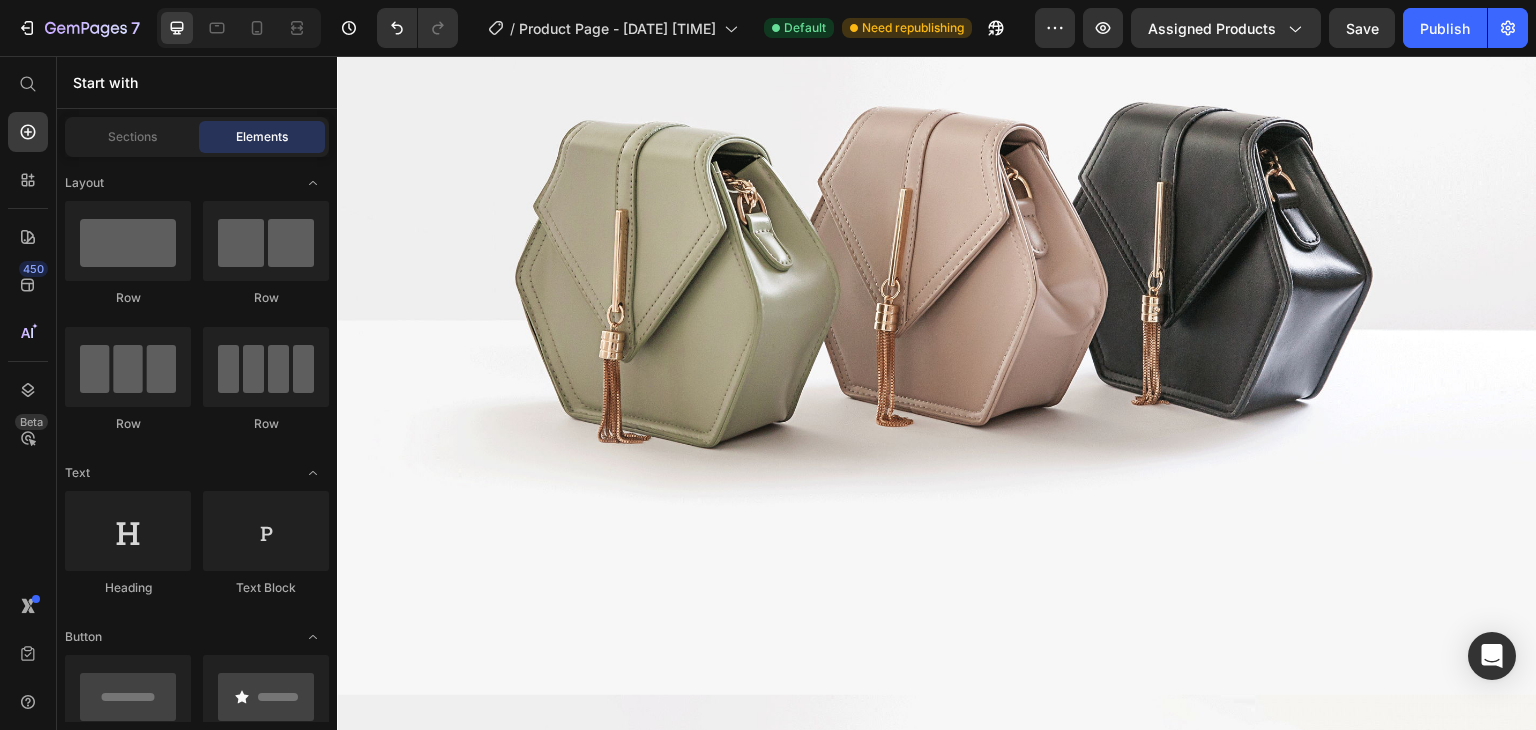 scroll, scrollTop: 1653, scrollLeft: 0, axis: vertical 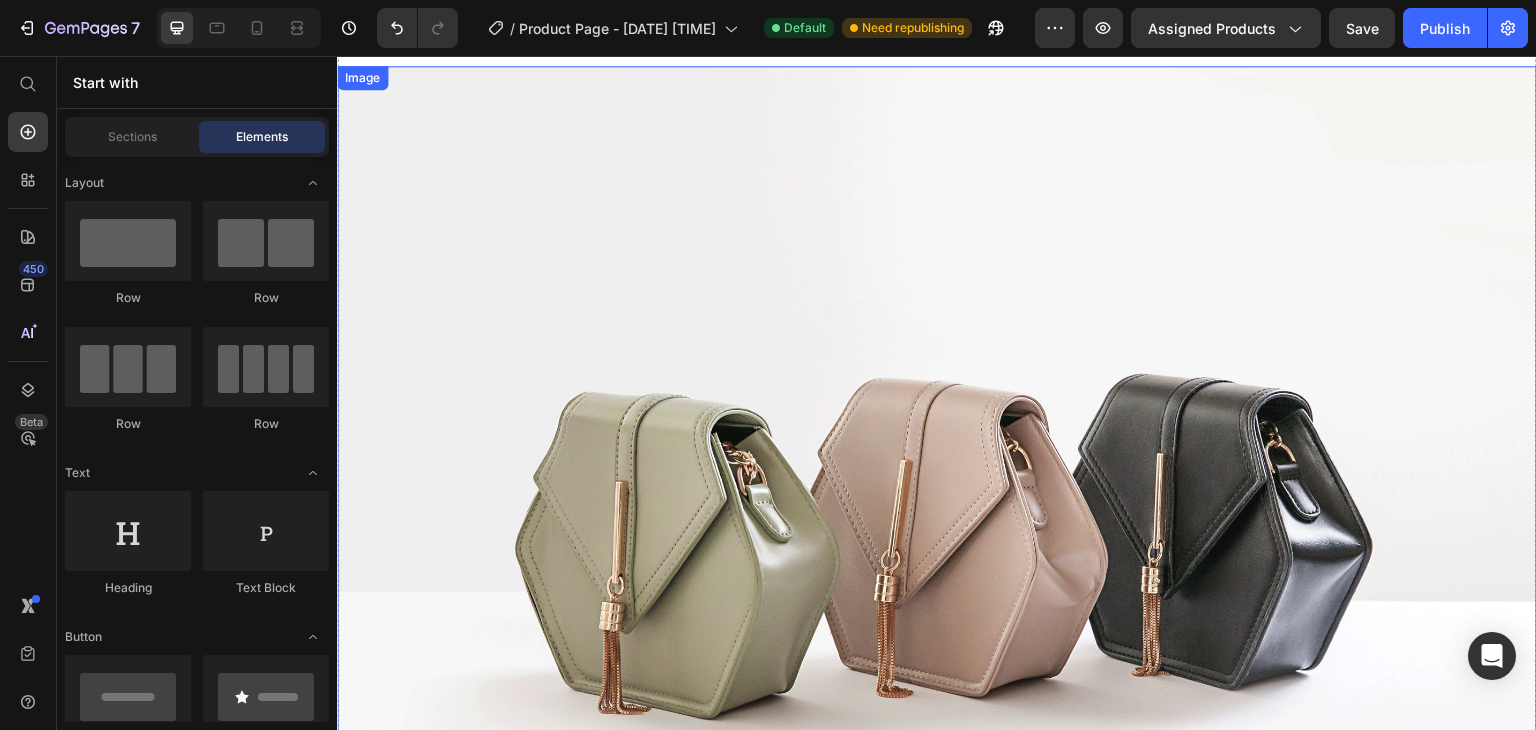 click at bounding box center (937, 516) 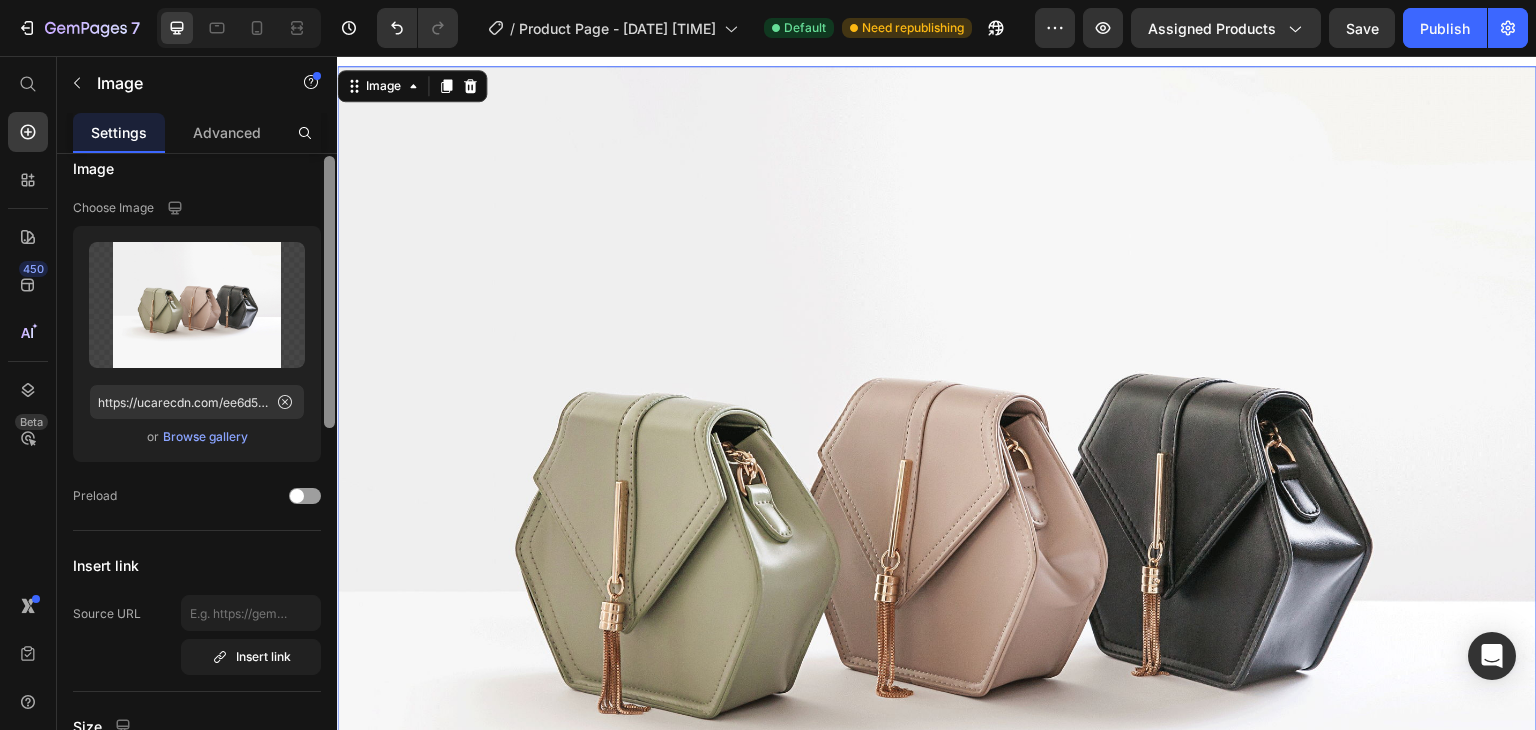 scroll, scrollTop: 11, scrollLeft: 0, axis: vertical 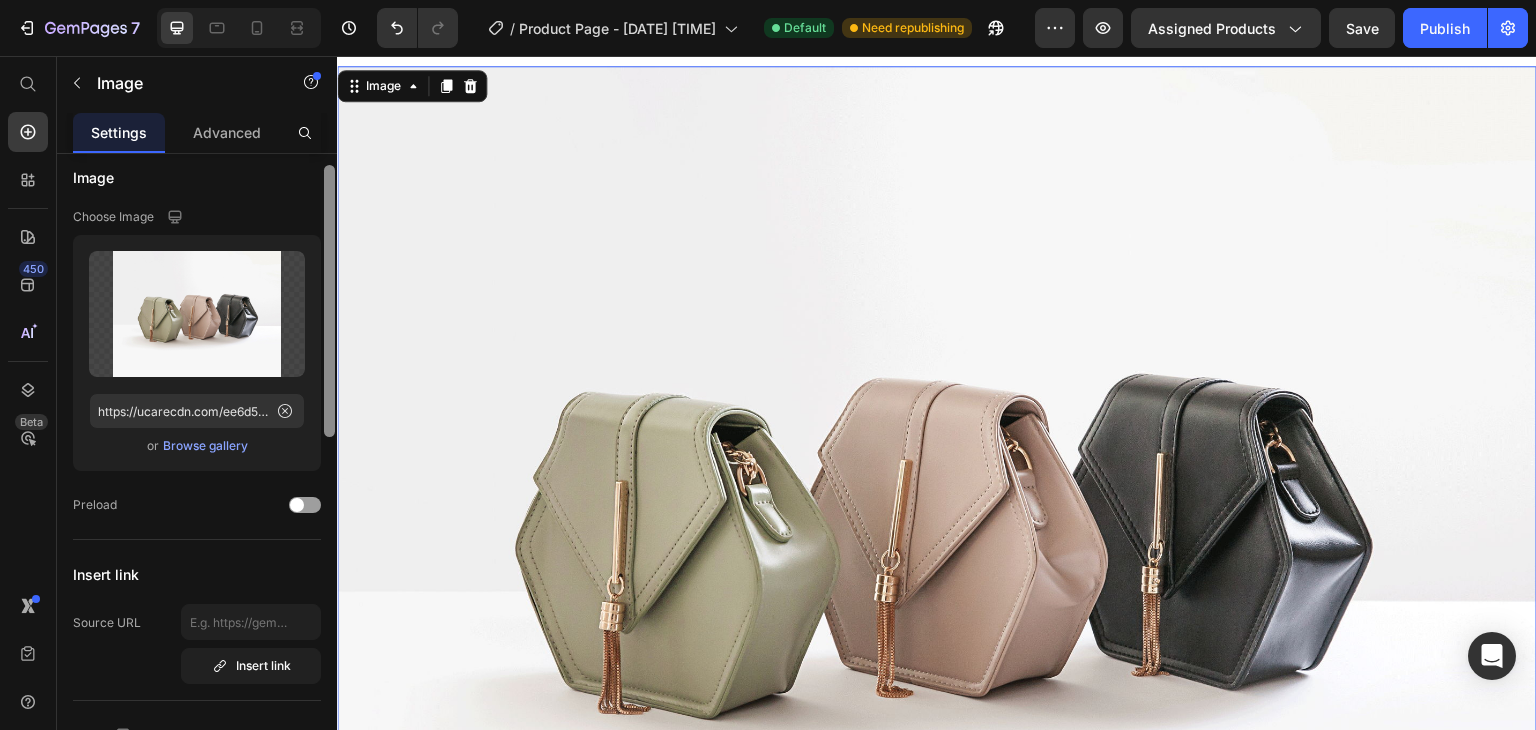 click at bounding box center (329, 301) 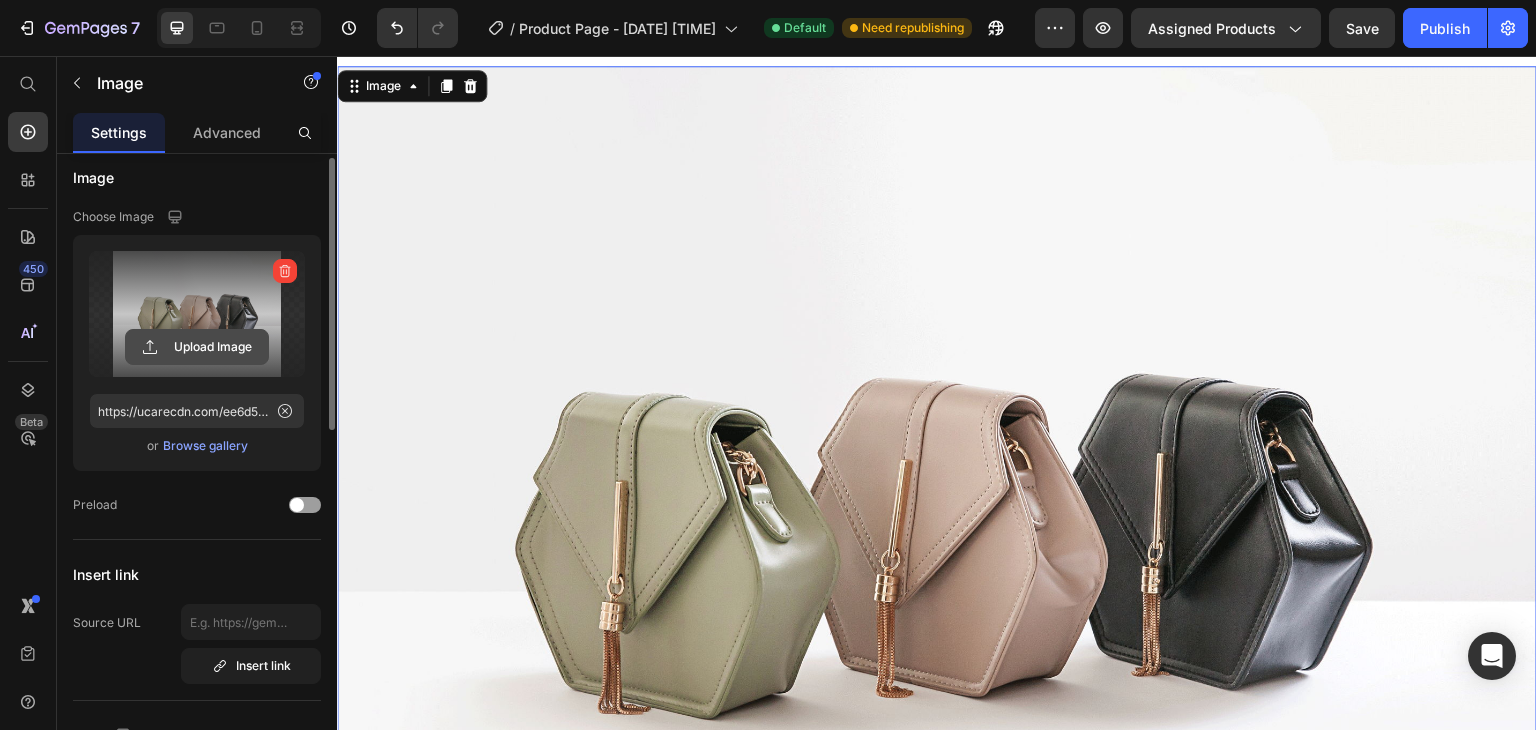click 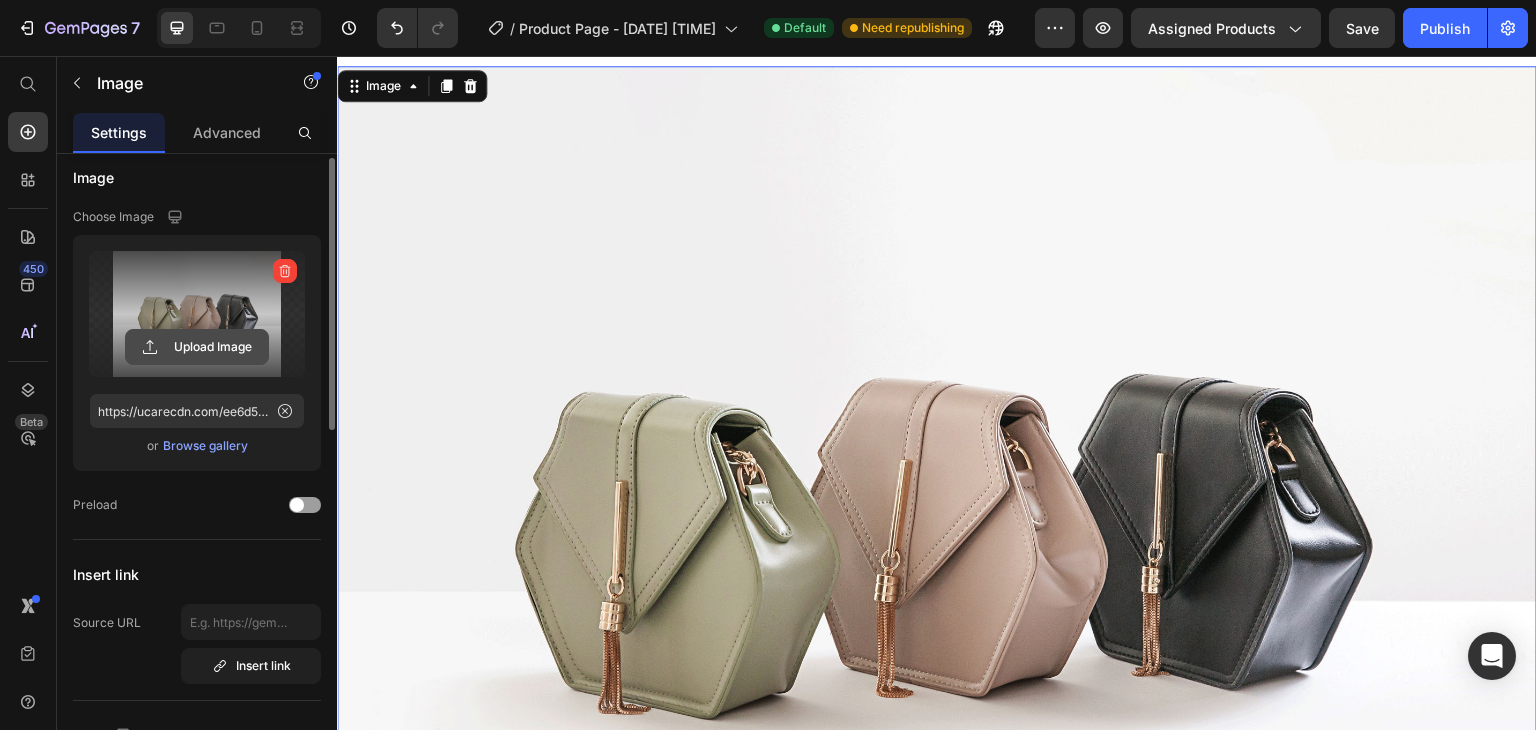 type on "C:\fakepath\Untitleddesign-ezgif.com-optimize.gif" 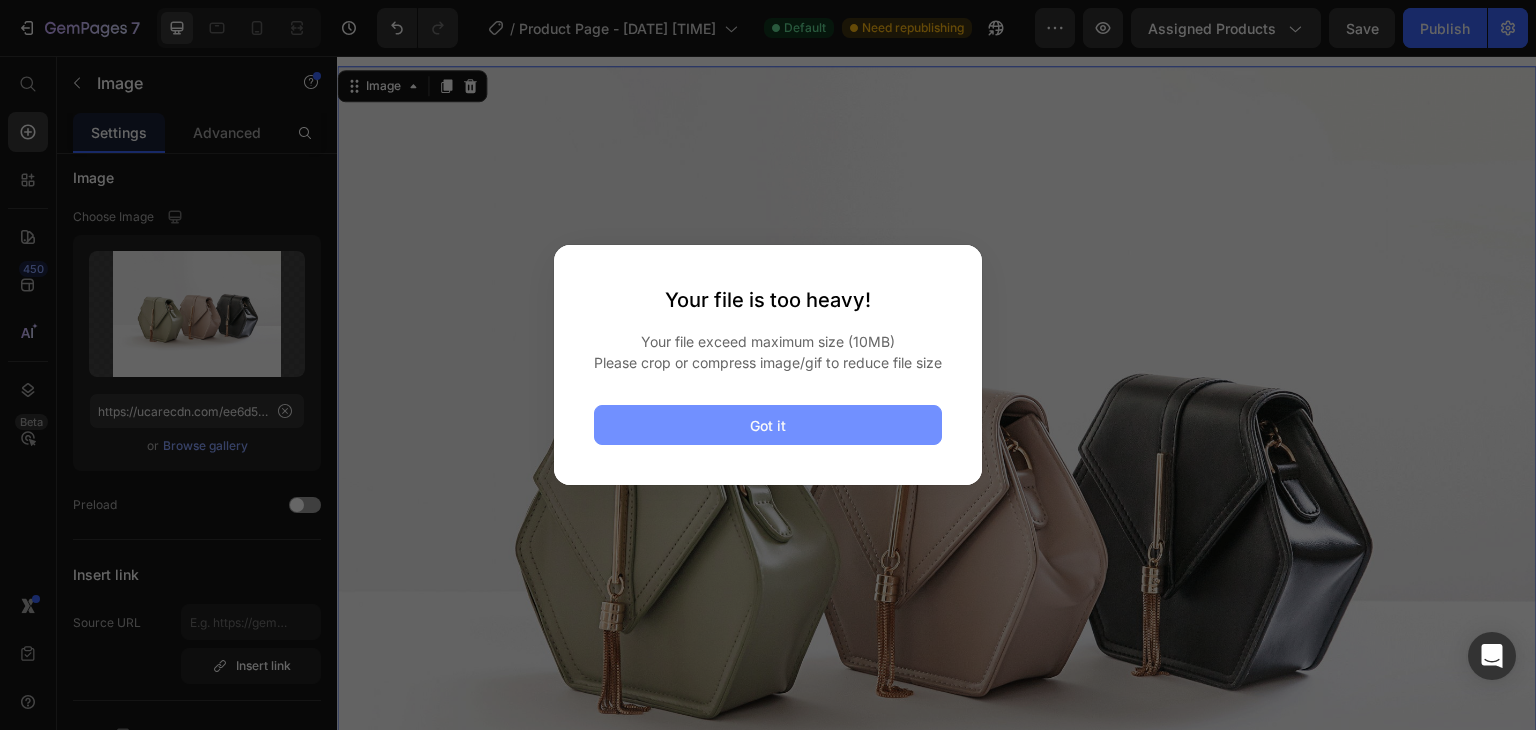 click on "Got it" at bounding box center (768, 425) 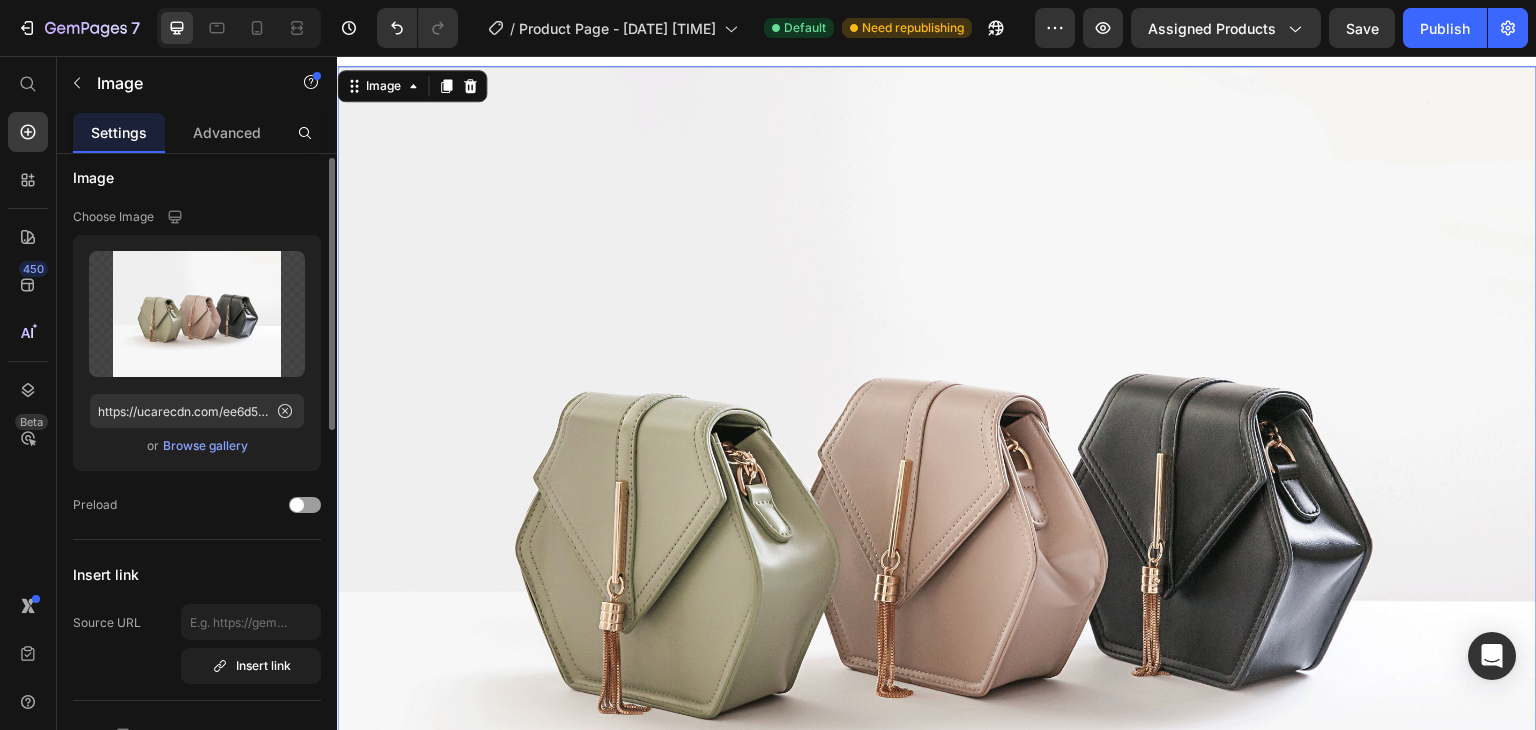 click on "Browse gallery" at bounding box center [205, 446] 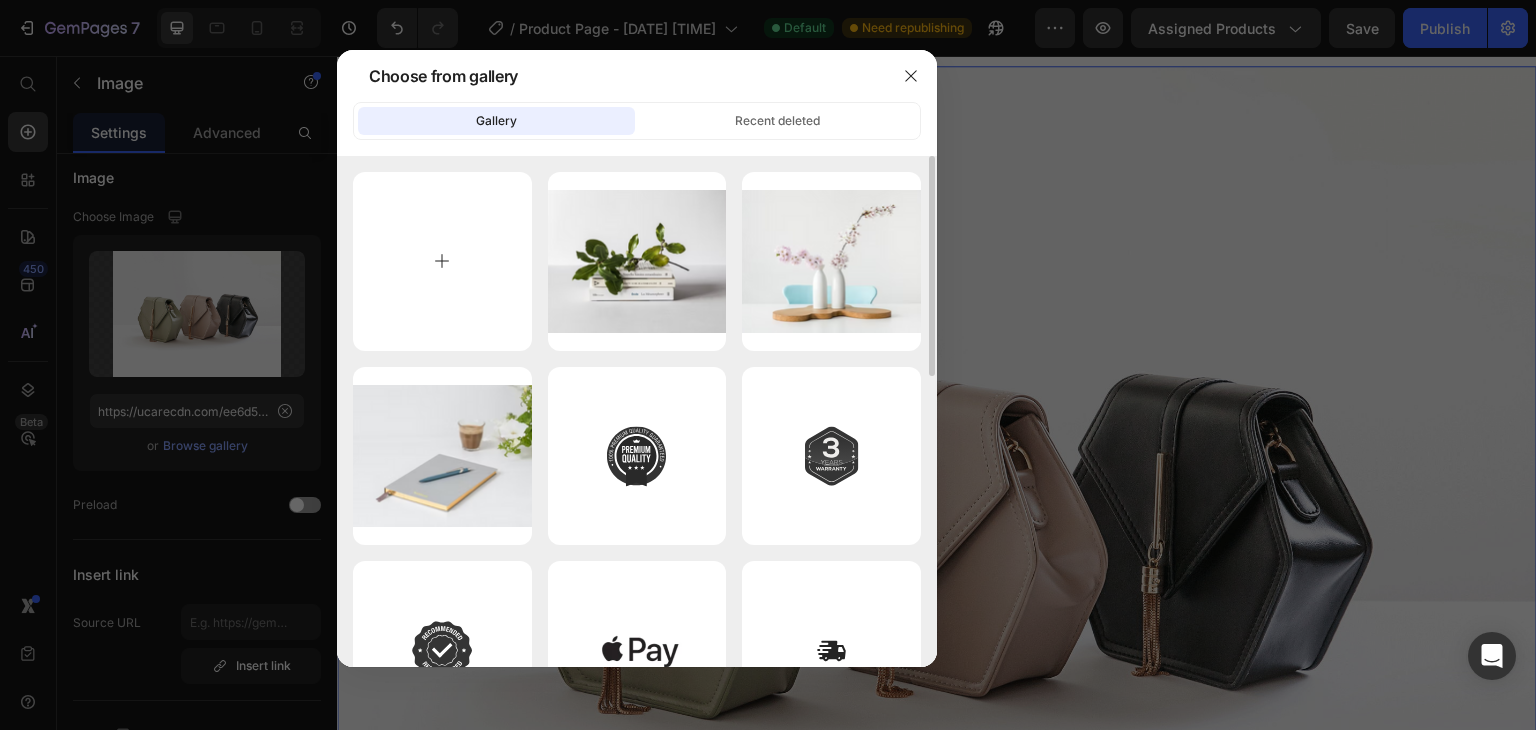 click at bounding box center [442, 261] 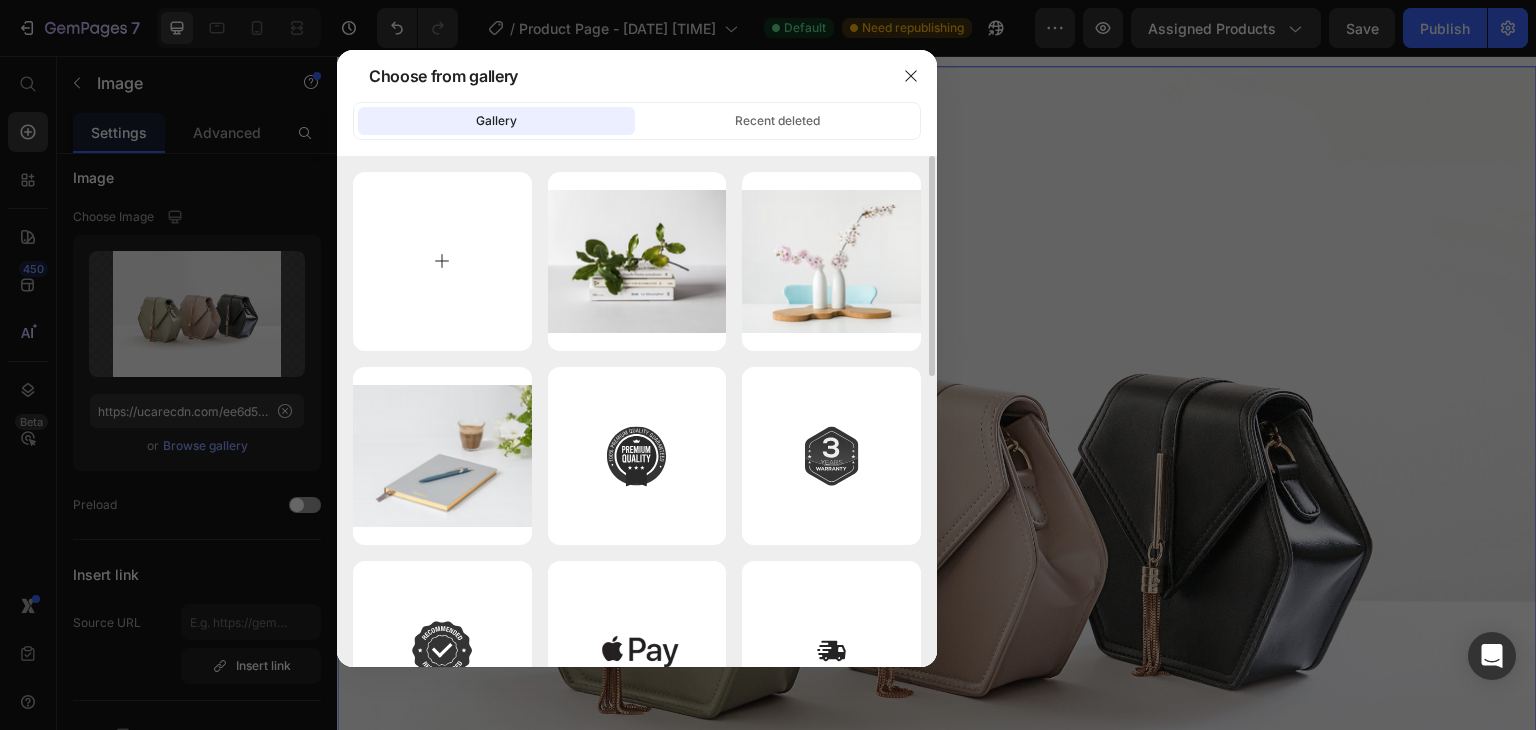 type on "C:\fakepath\Untitled design (1).gif" 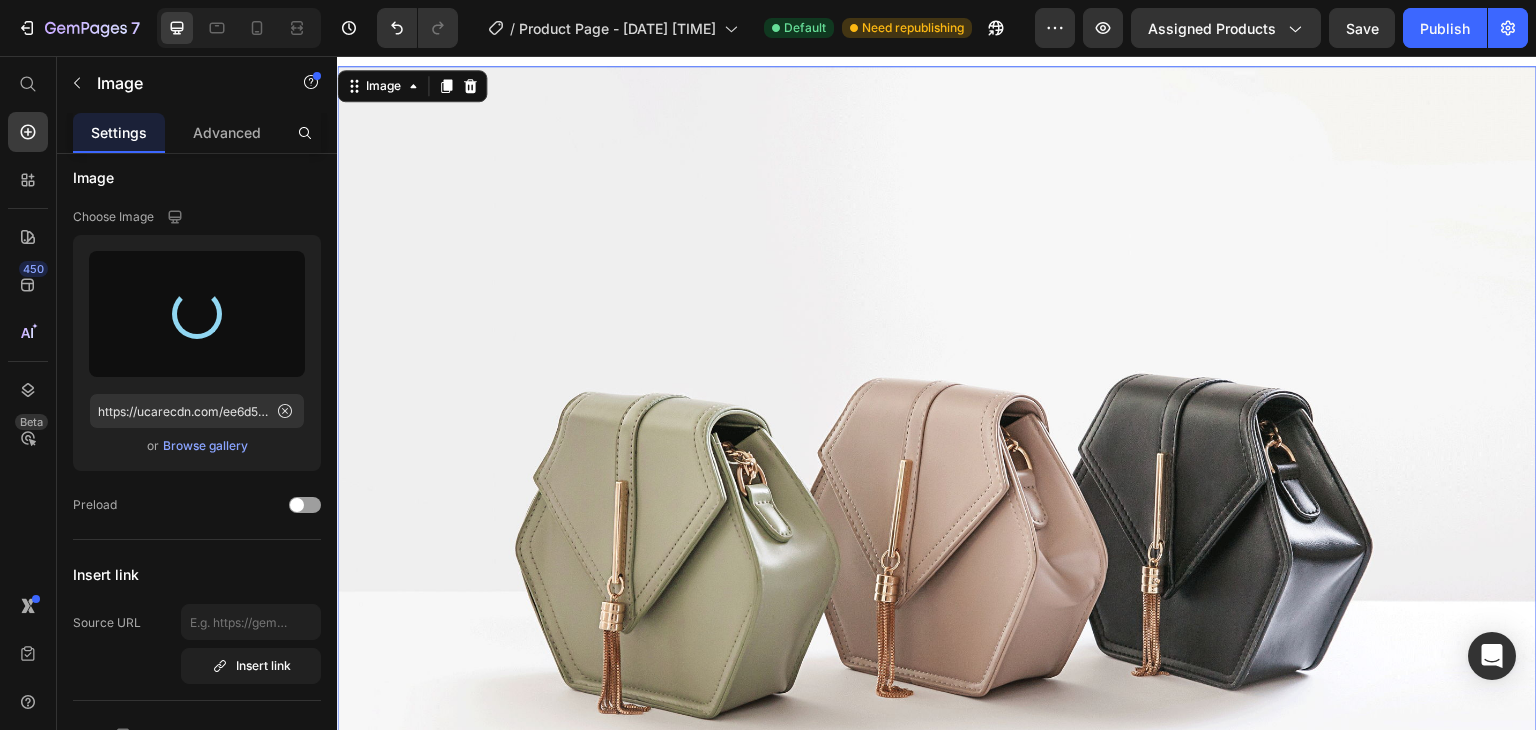 type on "https://cdn.shopify.com/s/files/1/0621/3540/2555/files/gempages_574905436298282096-fd299789-a580-4af1-ac0a-1ddf19783827.gif" 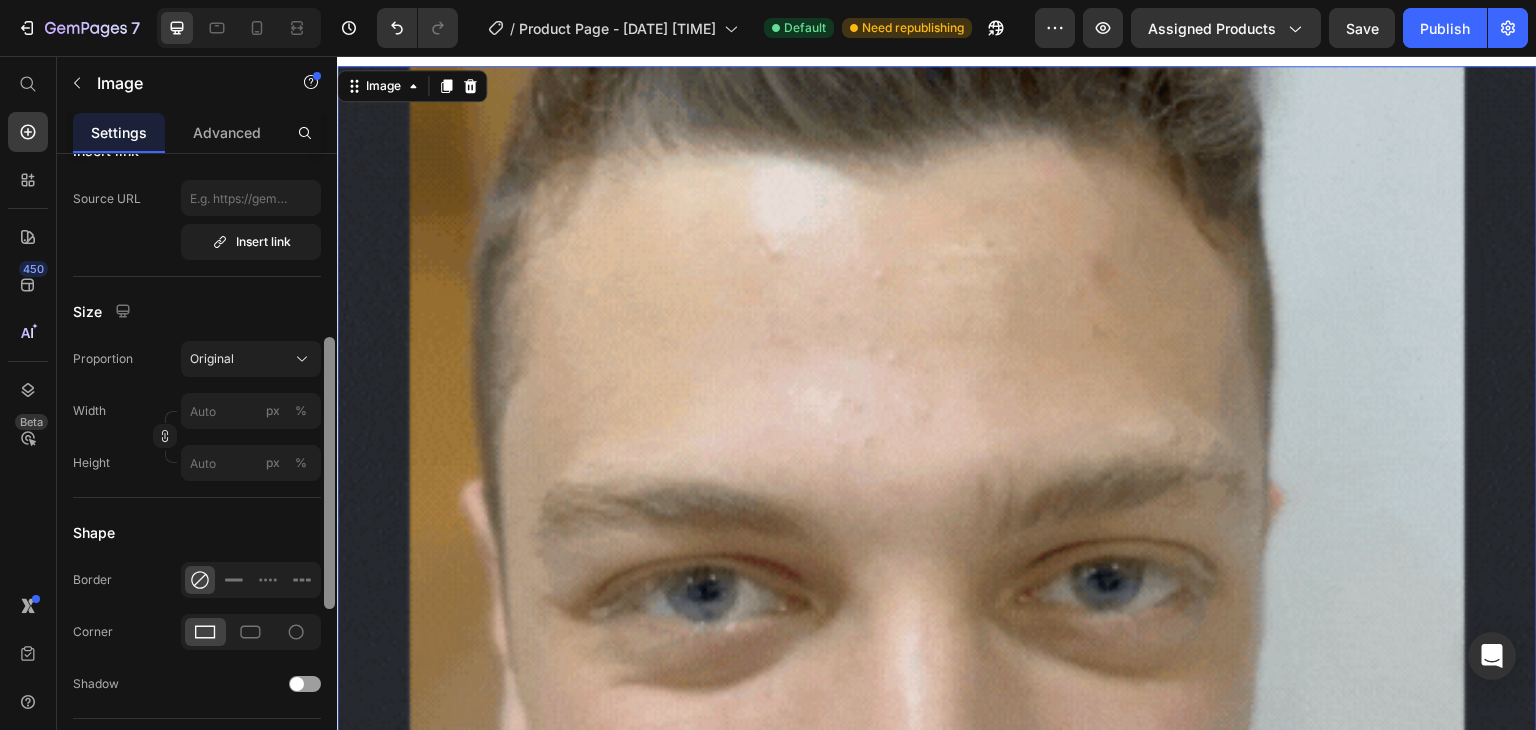 scroll, scrollTop: 432, scrollLeft: 0, axis: vertical 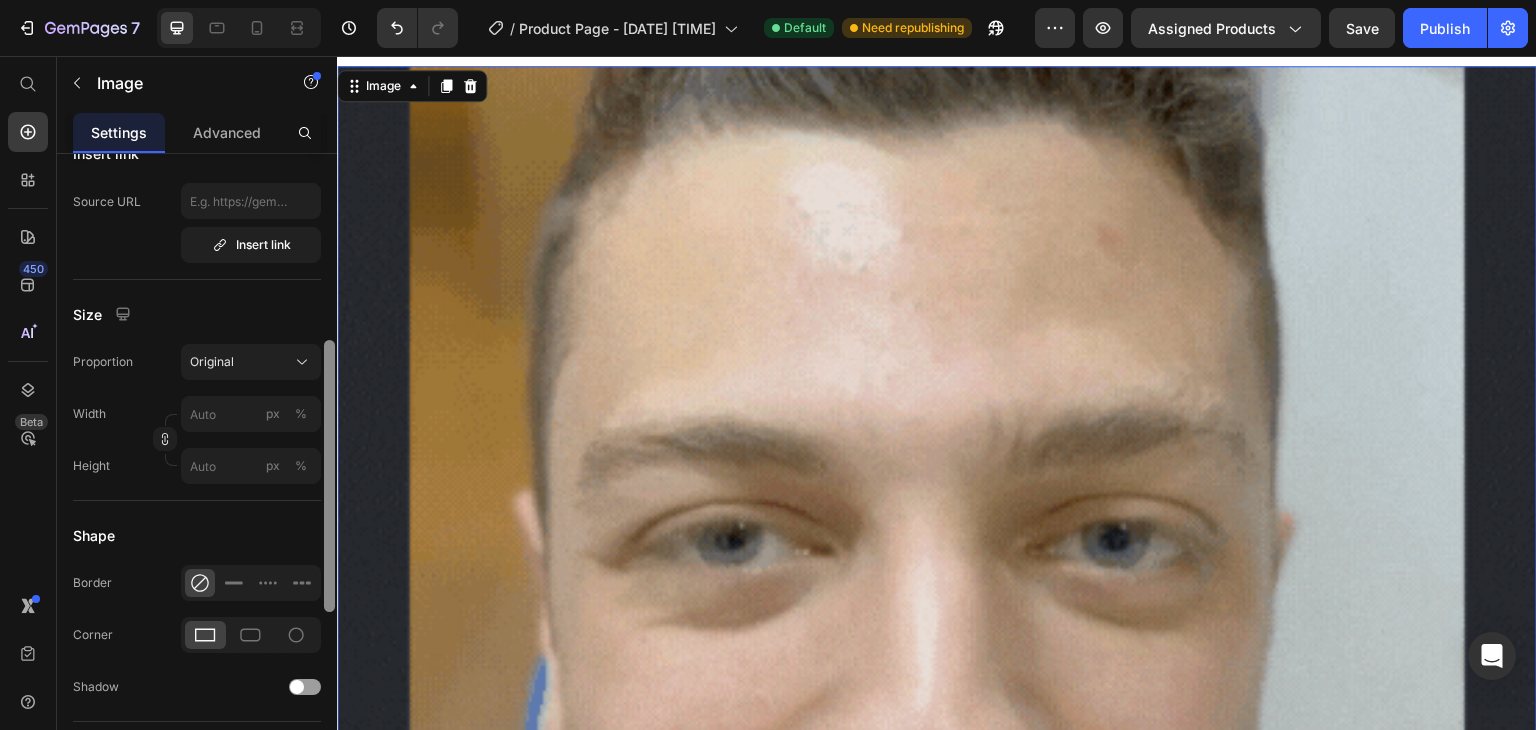 drag, startPoint x: 331, startPoint y: 269, endPoint x: 333, endPoint y: 451, distance: 182.01099 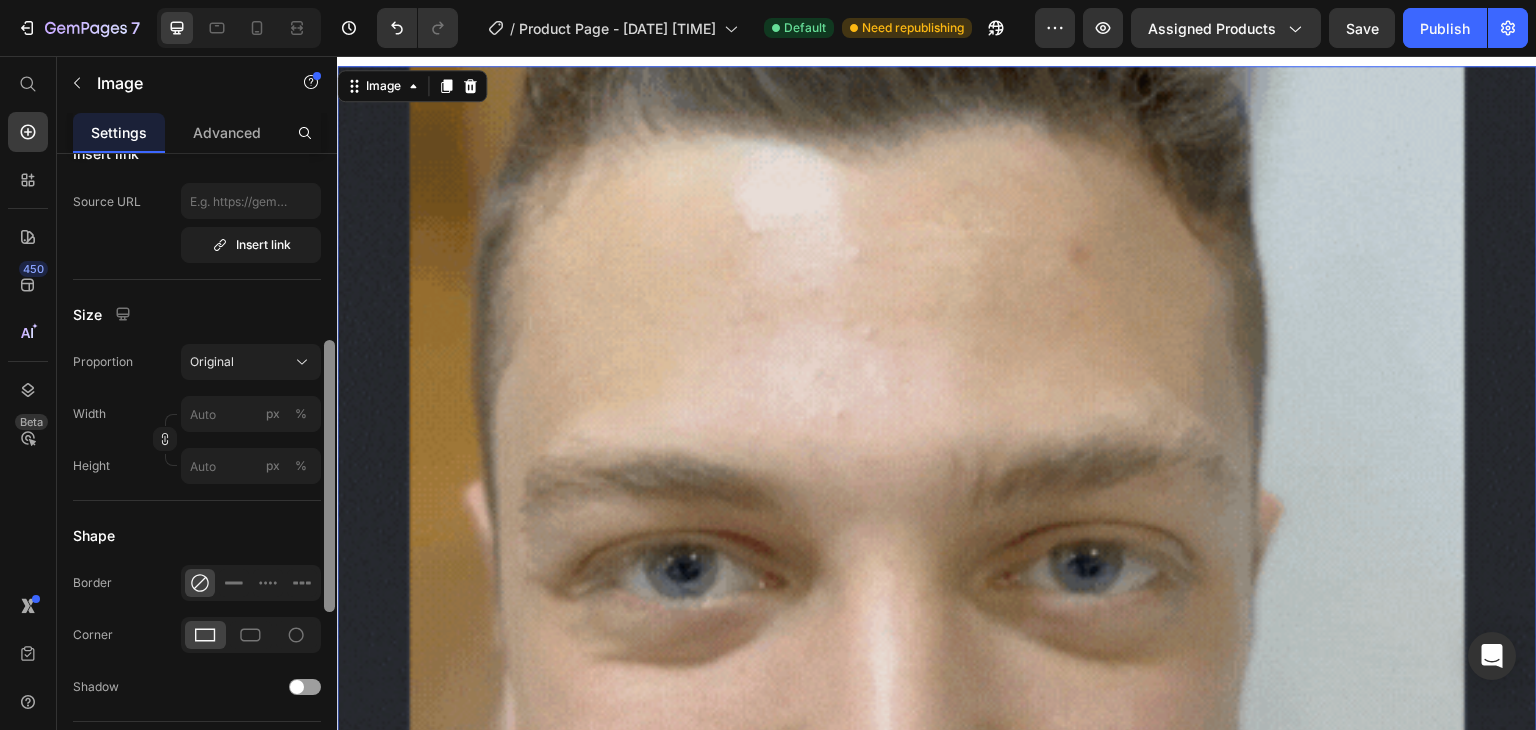 click at bounding box center (329, 476) 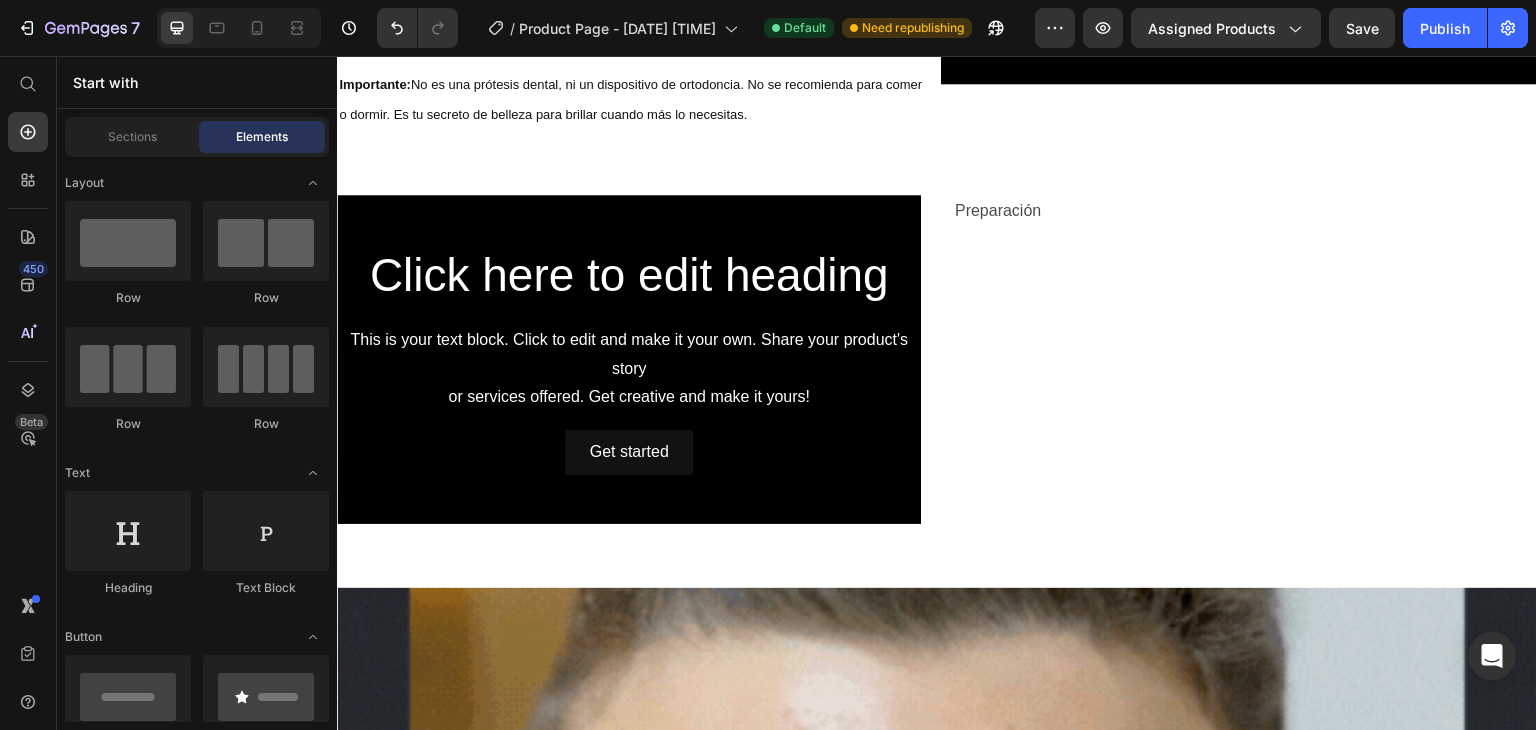 scroll, scrollTop: 0, scrollLeft: 0, axis: both 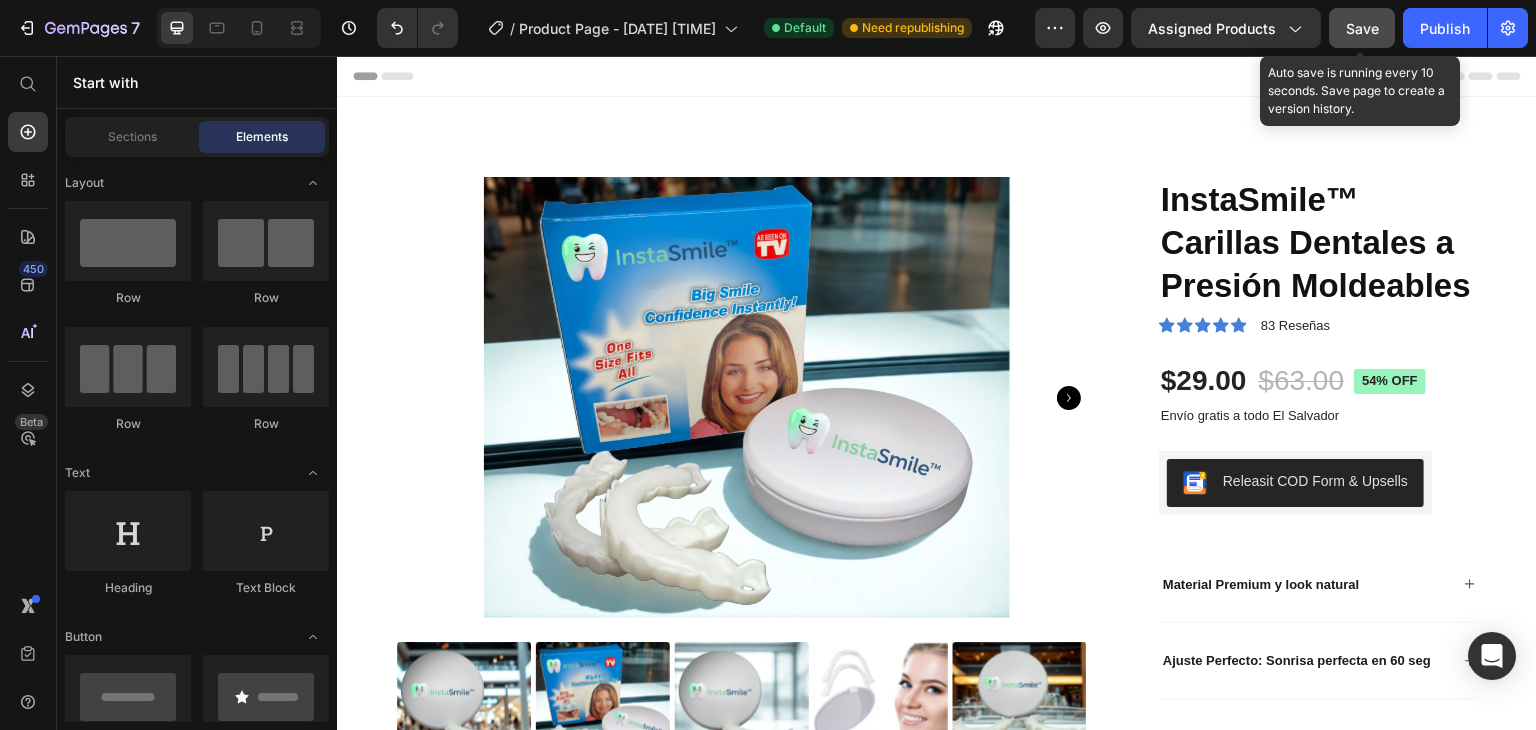 click on "Save" at bounding box center (1362, 28) 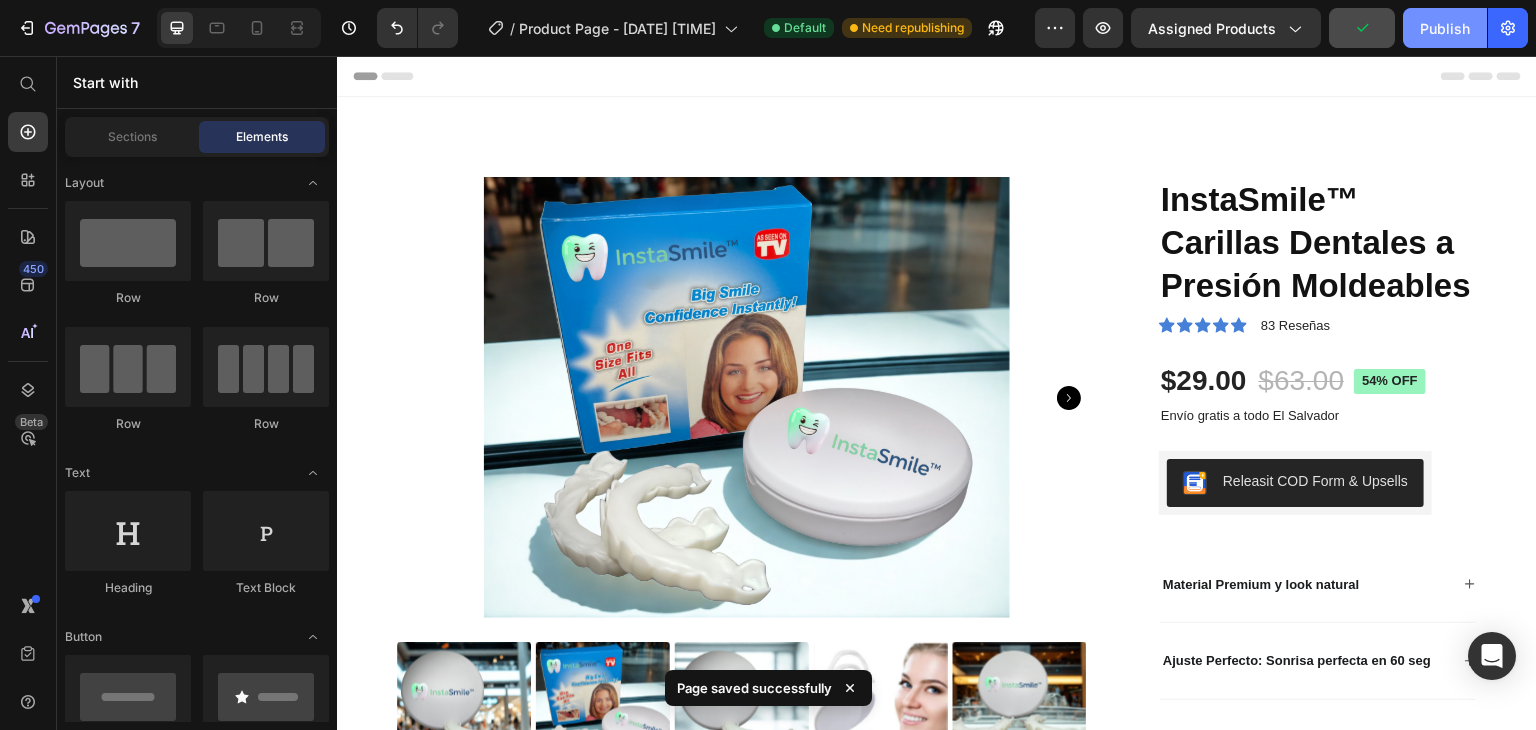 click on "Publish" at bounding box center (1445, 28) 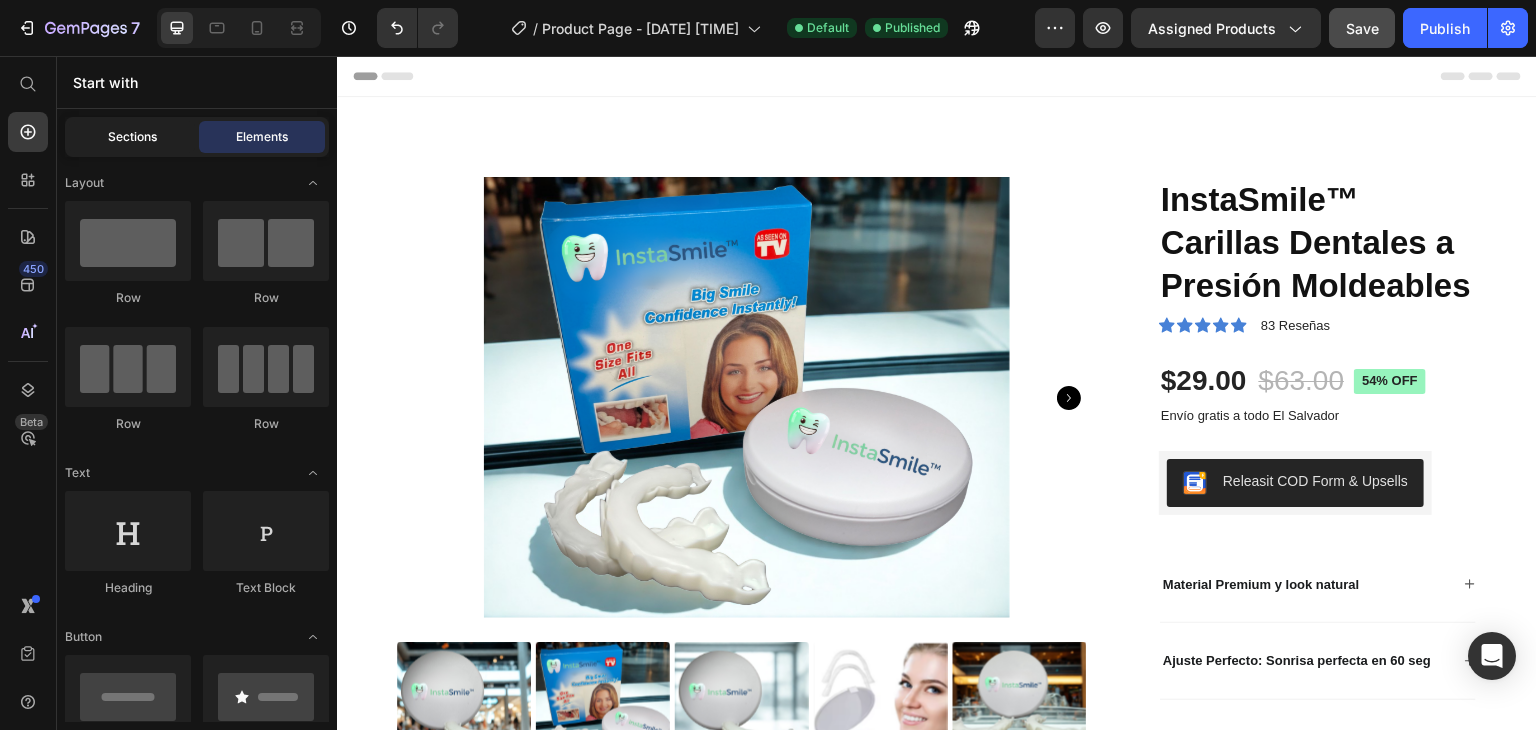 click on "Sections" 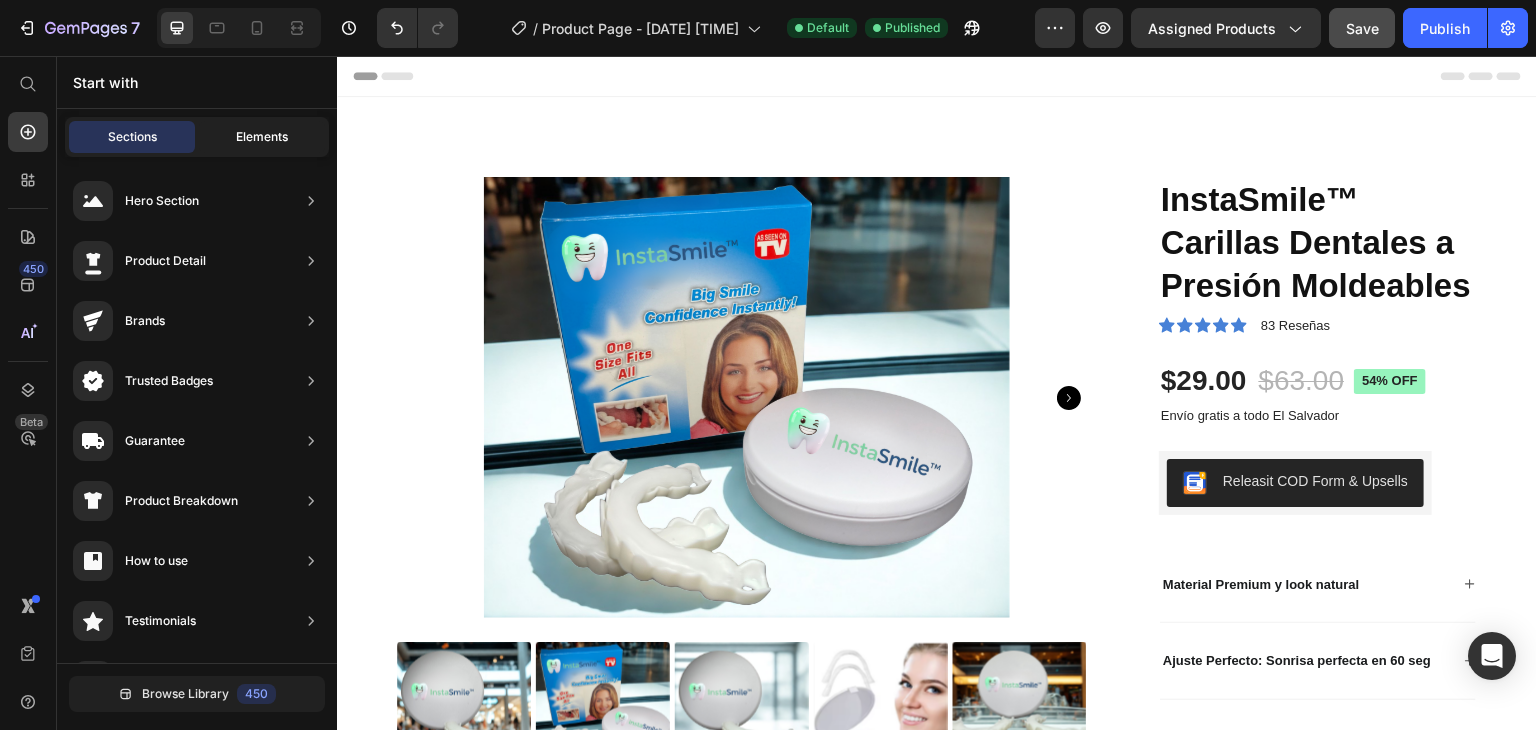 click on "Elements" at bounding box center (262, 137) 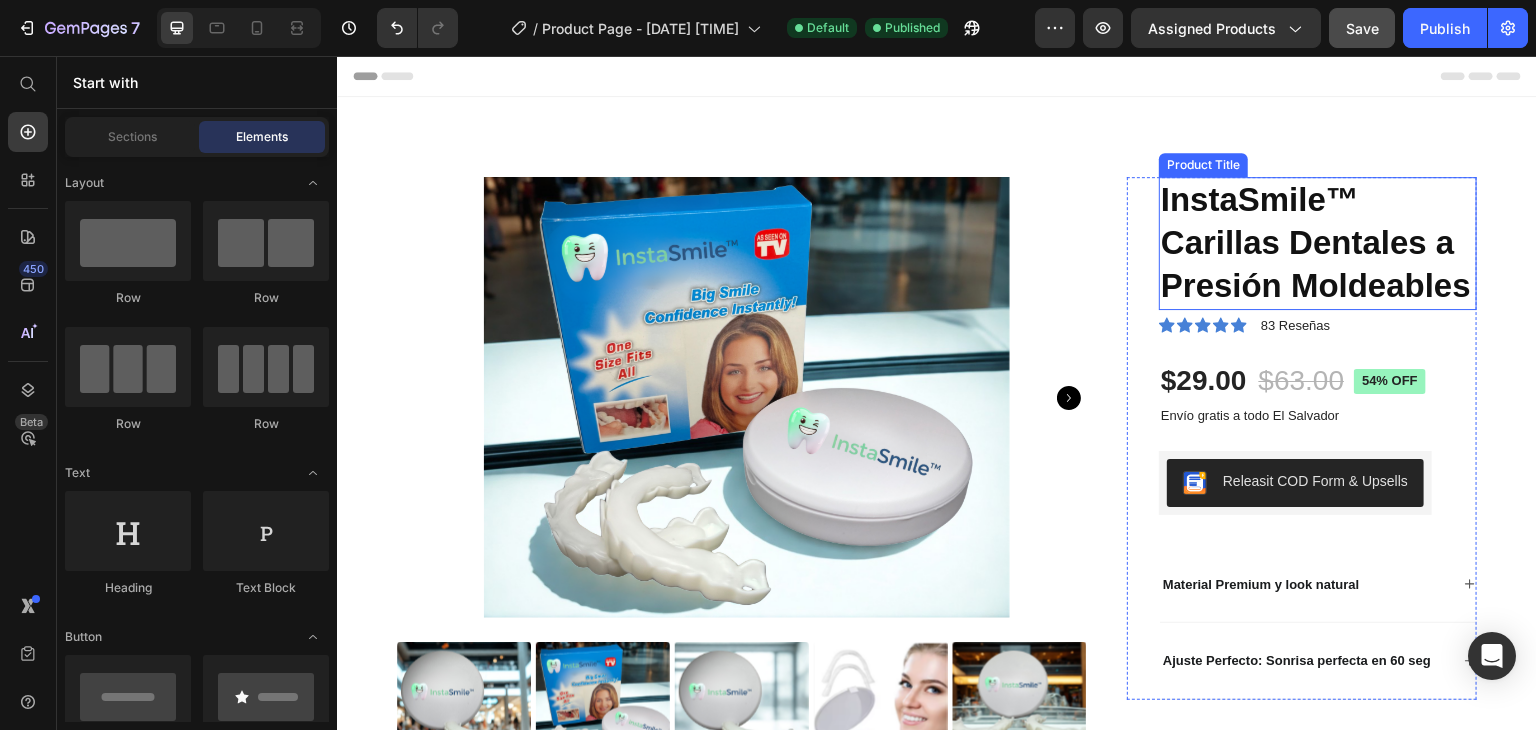 click on "InstaSmile™ Carillas Dentales a Presión Moldeables" at bounding box center [1318, 243] 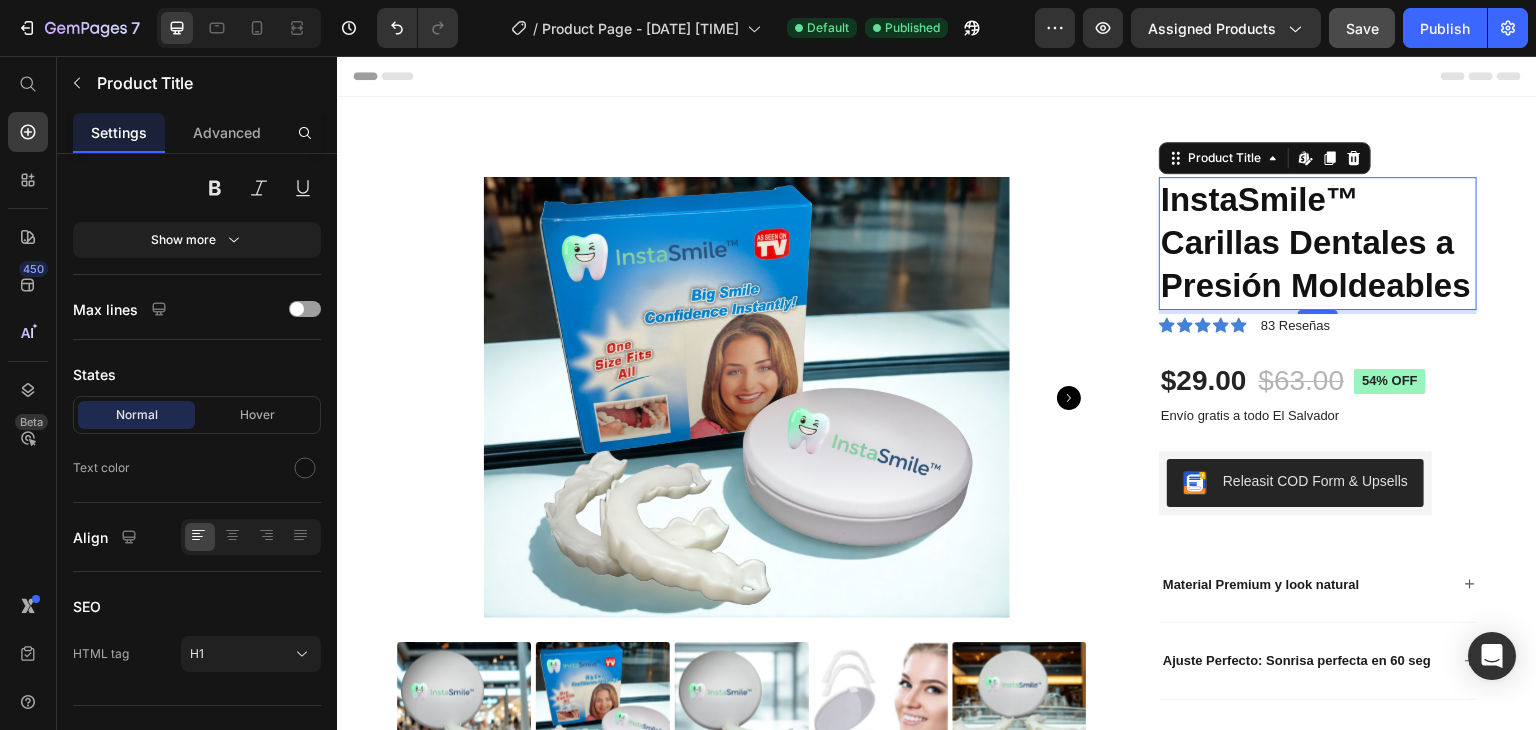 scroll, scrollTop: 0, scrollLeft: 0, axis: both 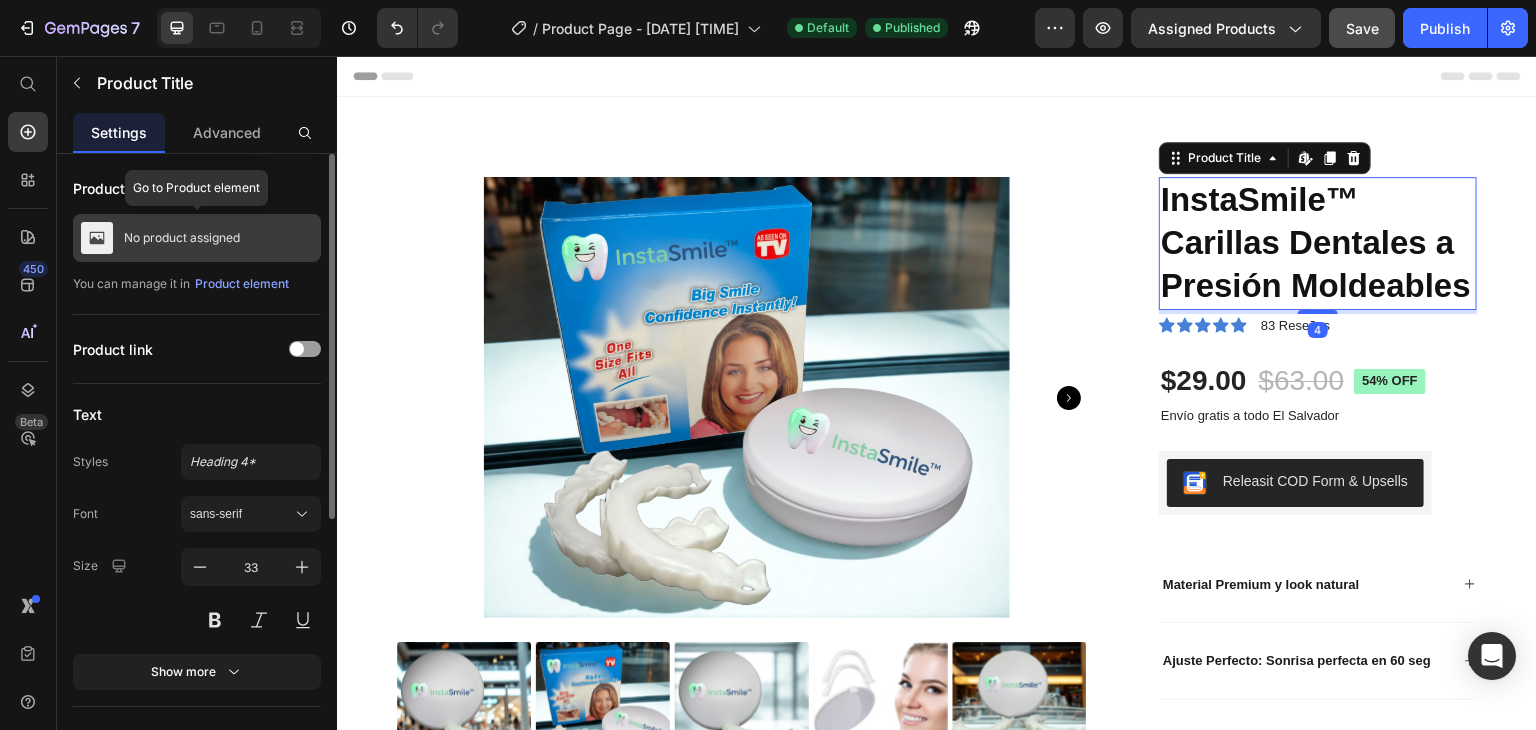 click on "No product assigned" at bounding box center (182, 238) 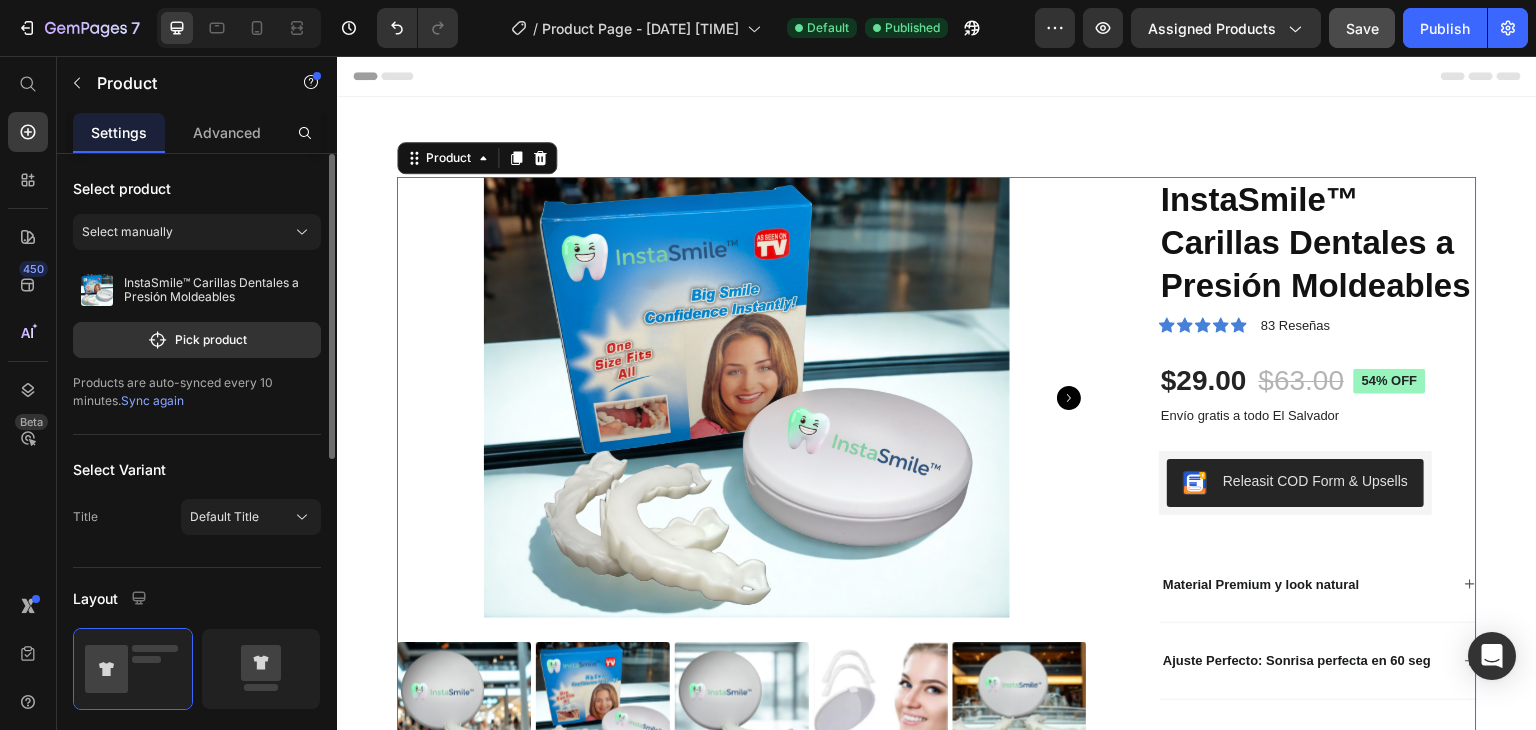 click on "Select manually" 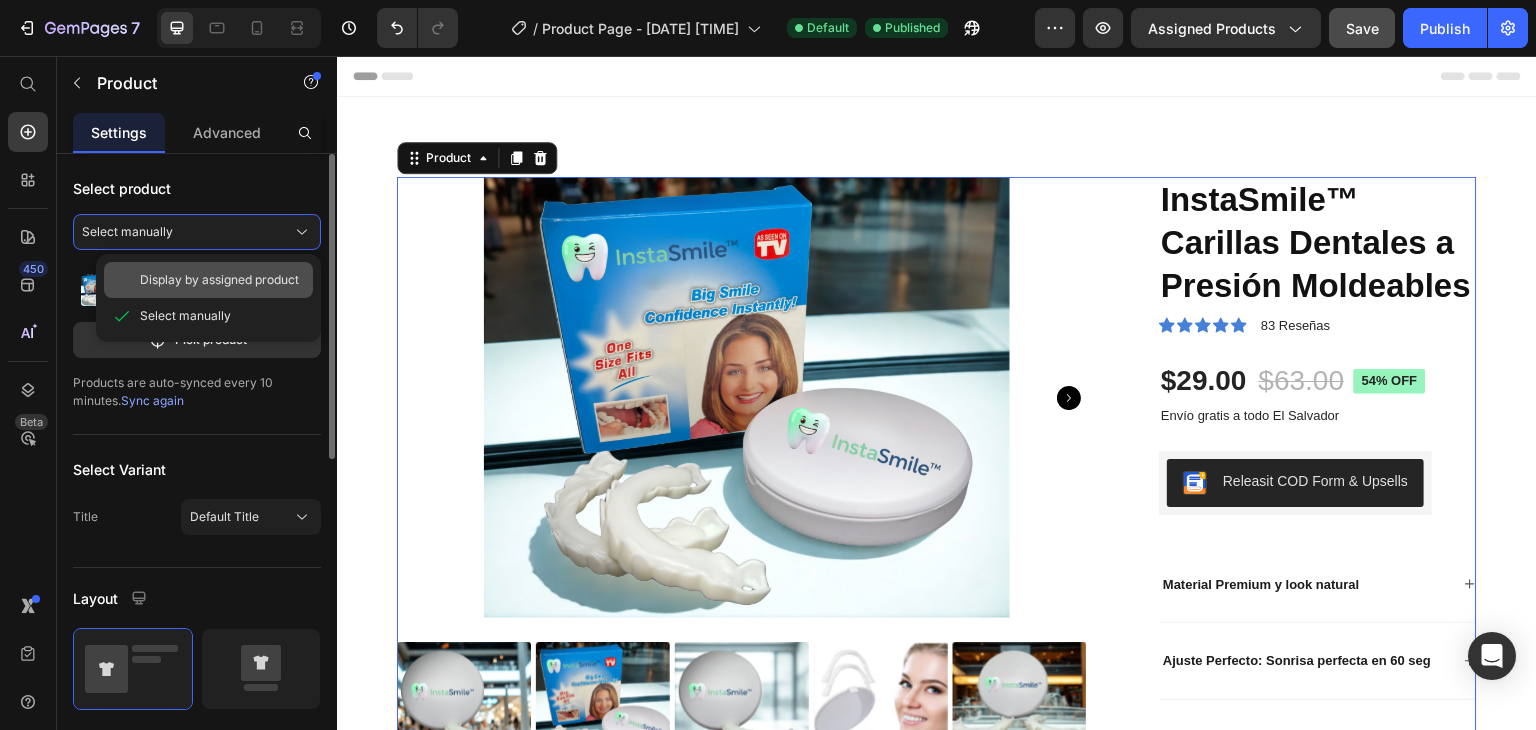click on "Display by assigned product" 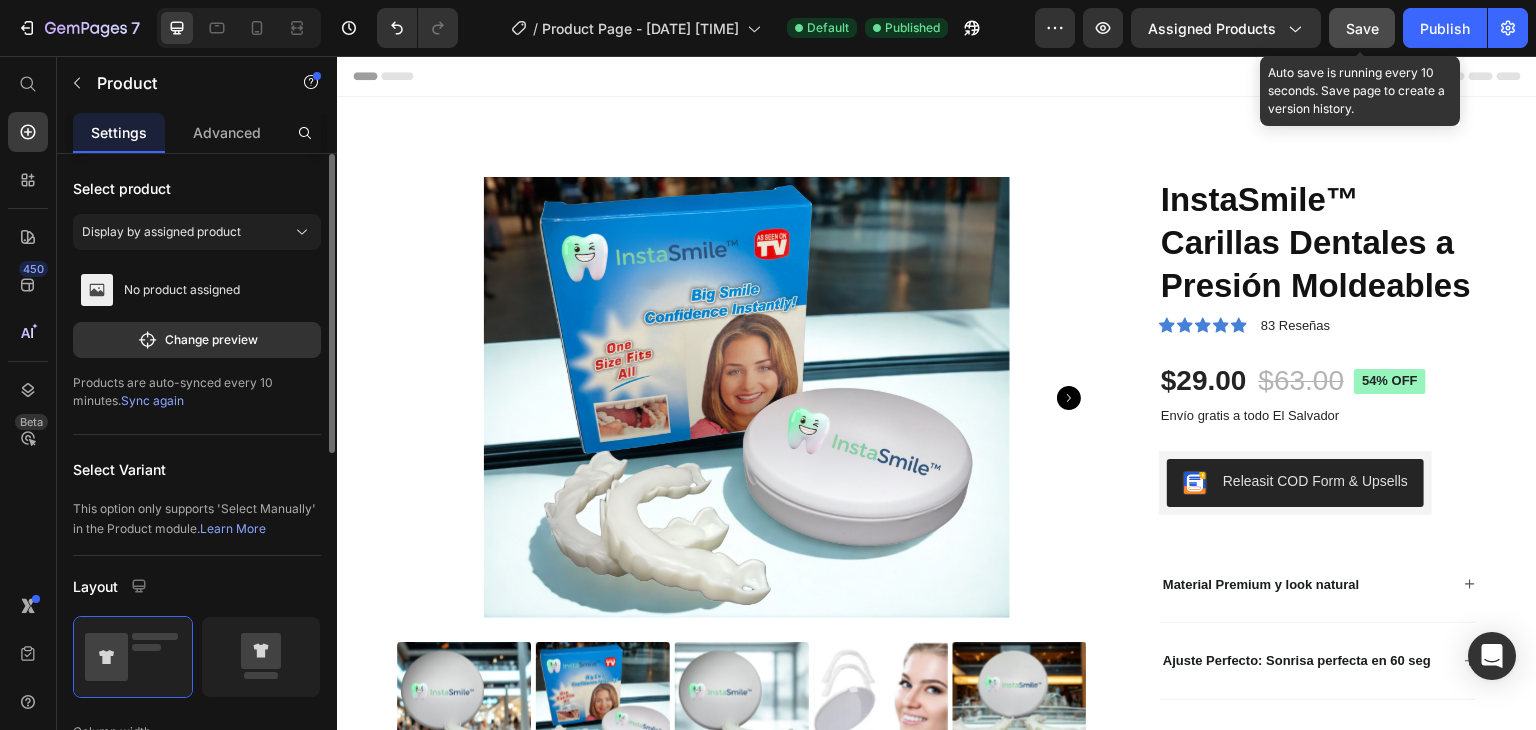 click on "Save" 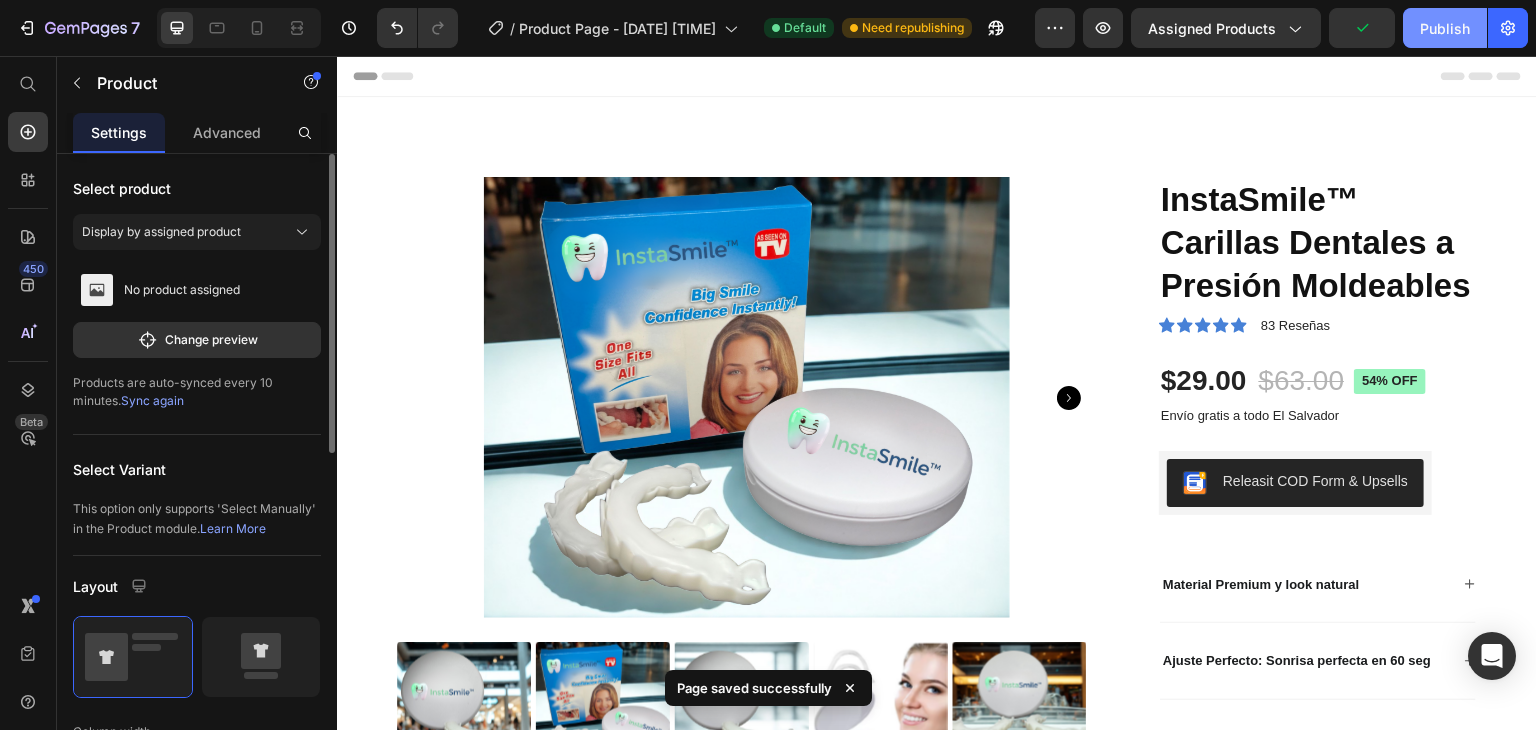 click on "Publish" at bounding box center [1445, 28] 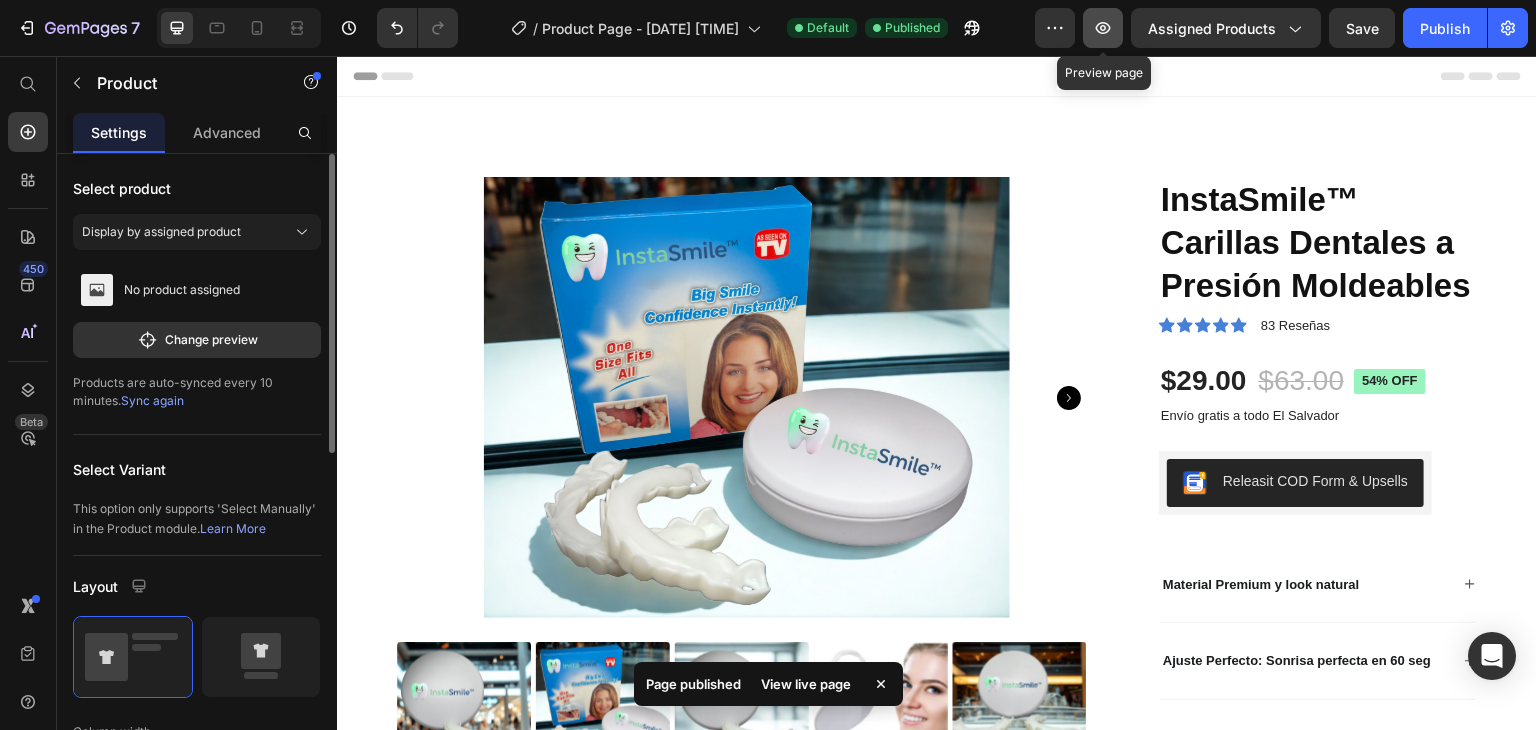 click 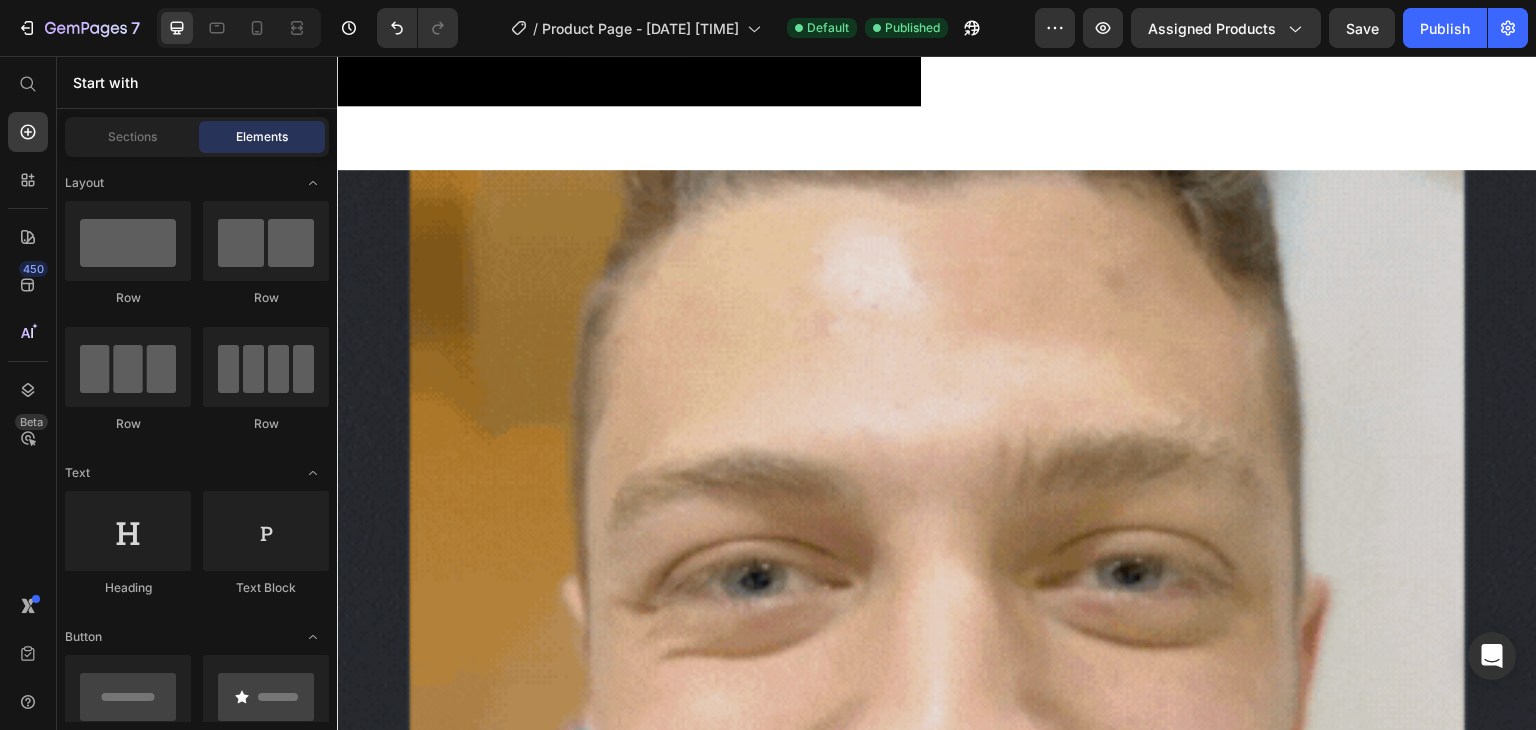 scroll, scrollTop: 1404, scrollLeft: 0, axis: vertical 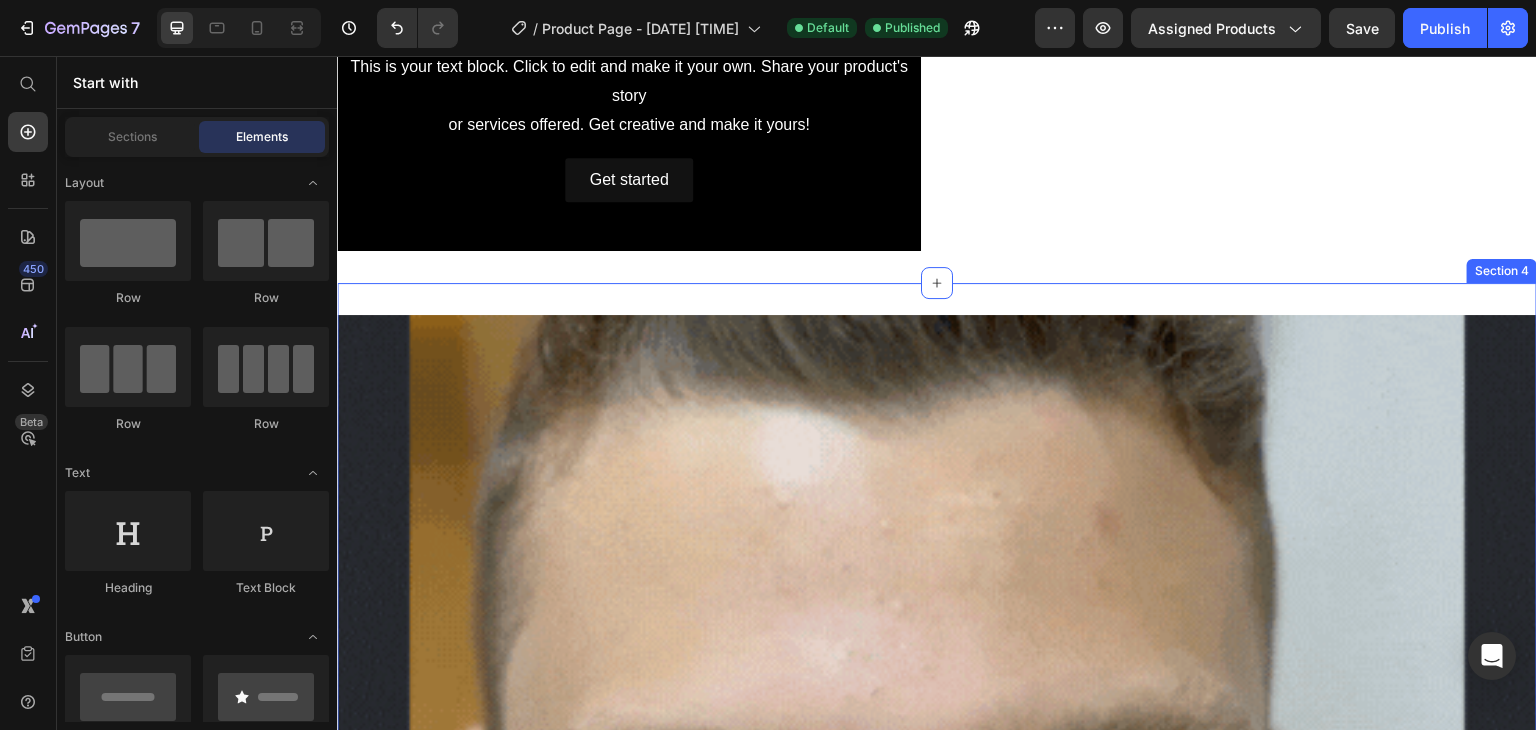 click on "Image Image Image Section 4" at bounding box center (937, 1815) 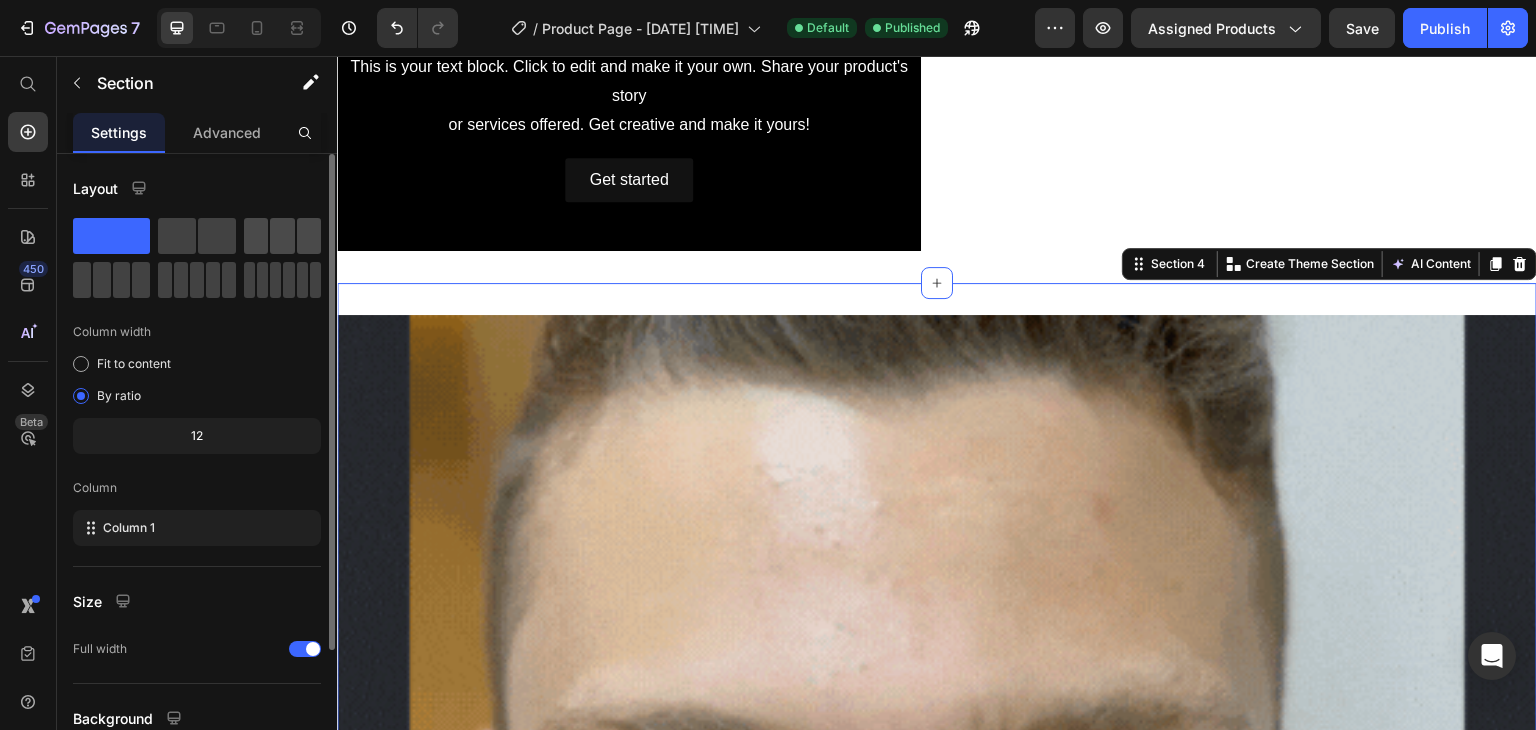 click 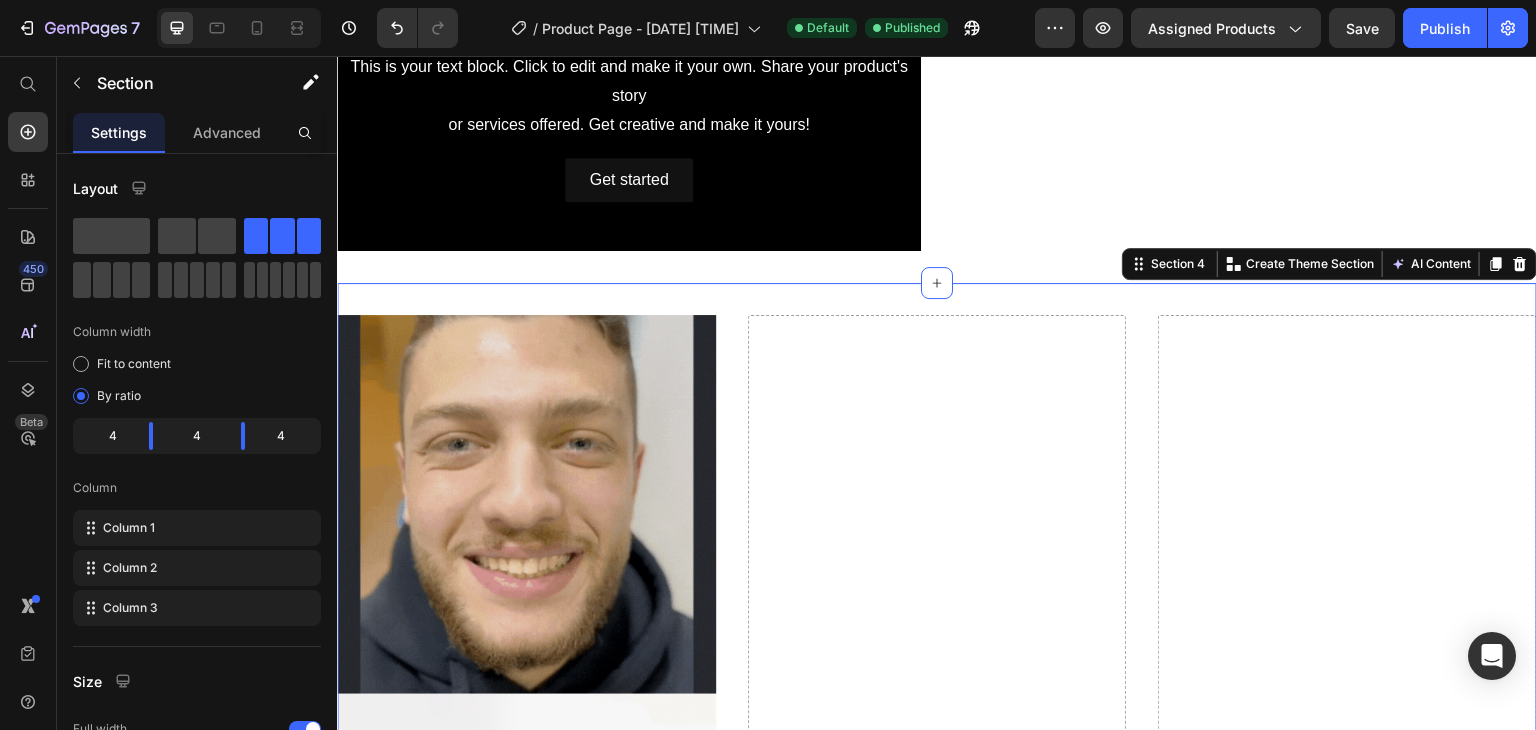 click on "Drop element here" at bounding box center [937, 788] 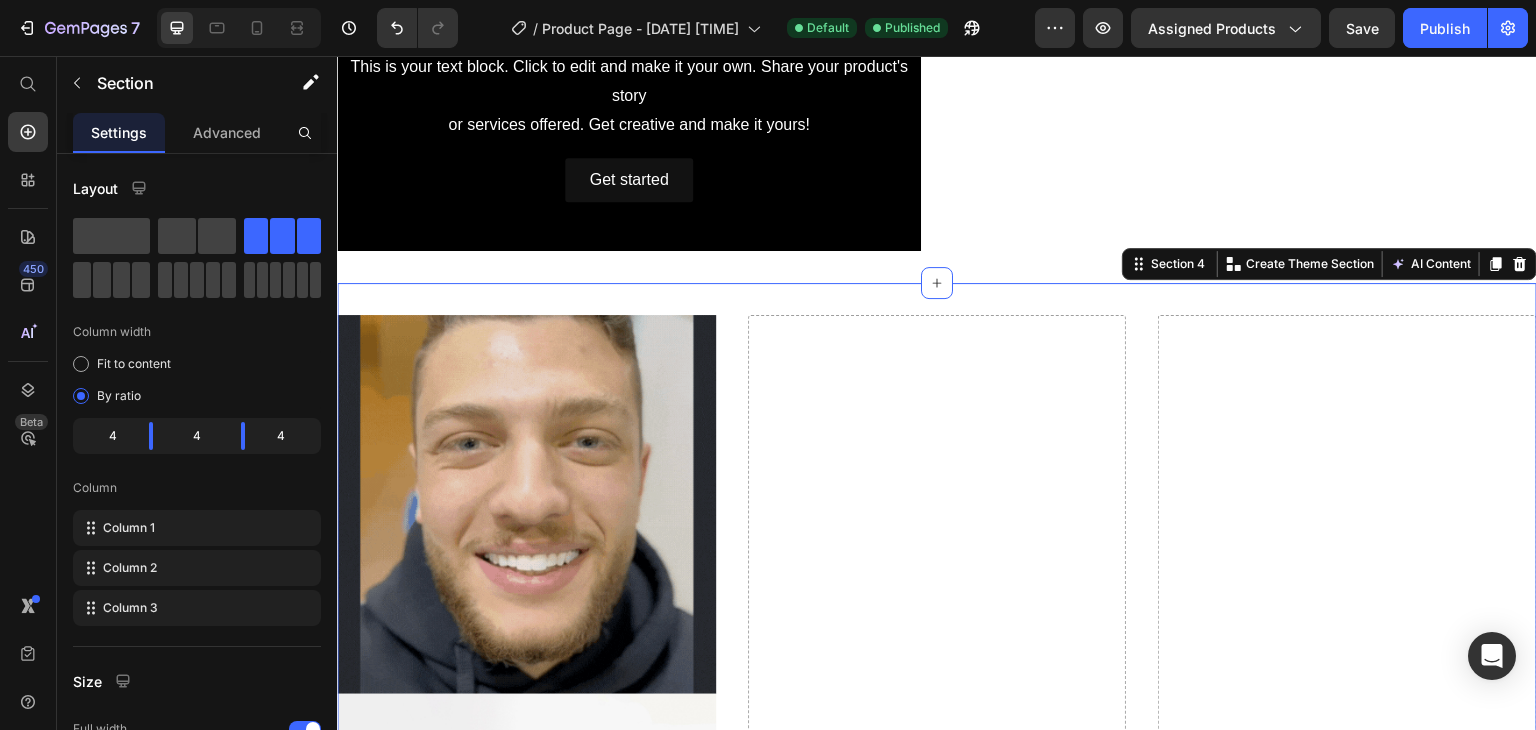 click on "Drop element here" at bounding box center [937, 788] 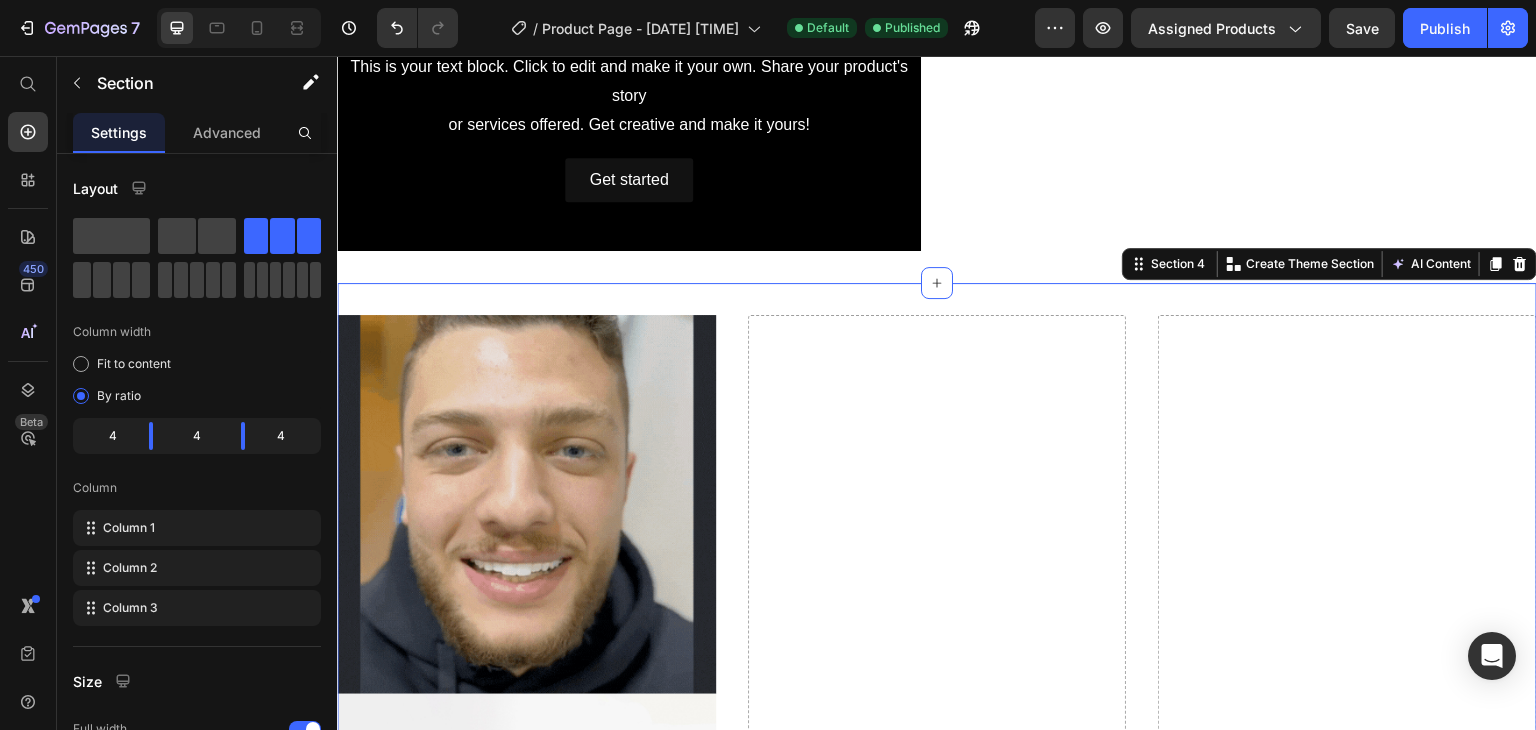 click on "Drop element here" at bounding box center (937, 788) 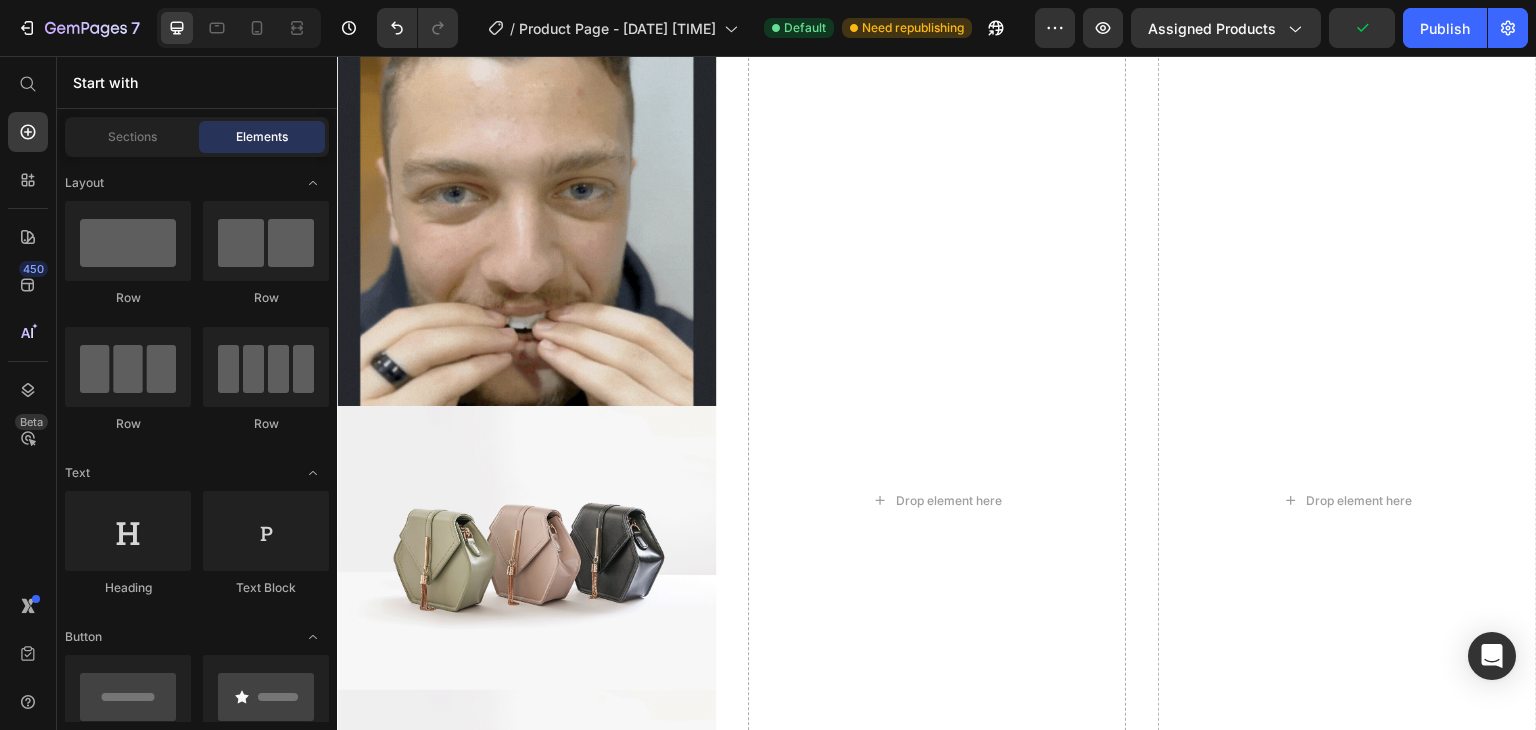 scroll, scrollTop: 1591, scrollLeft: 0, axis: vertical 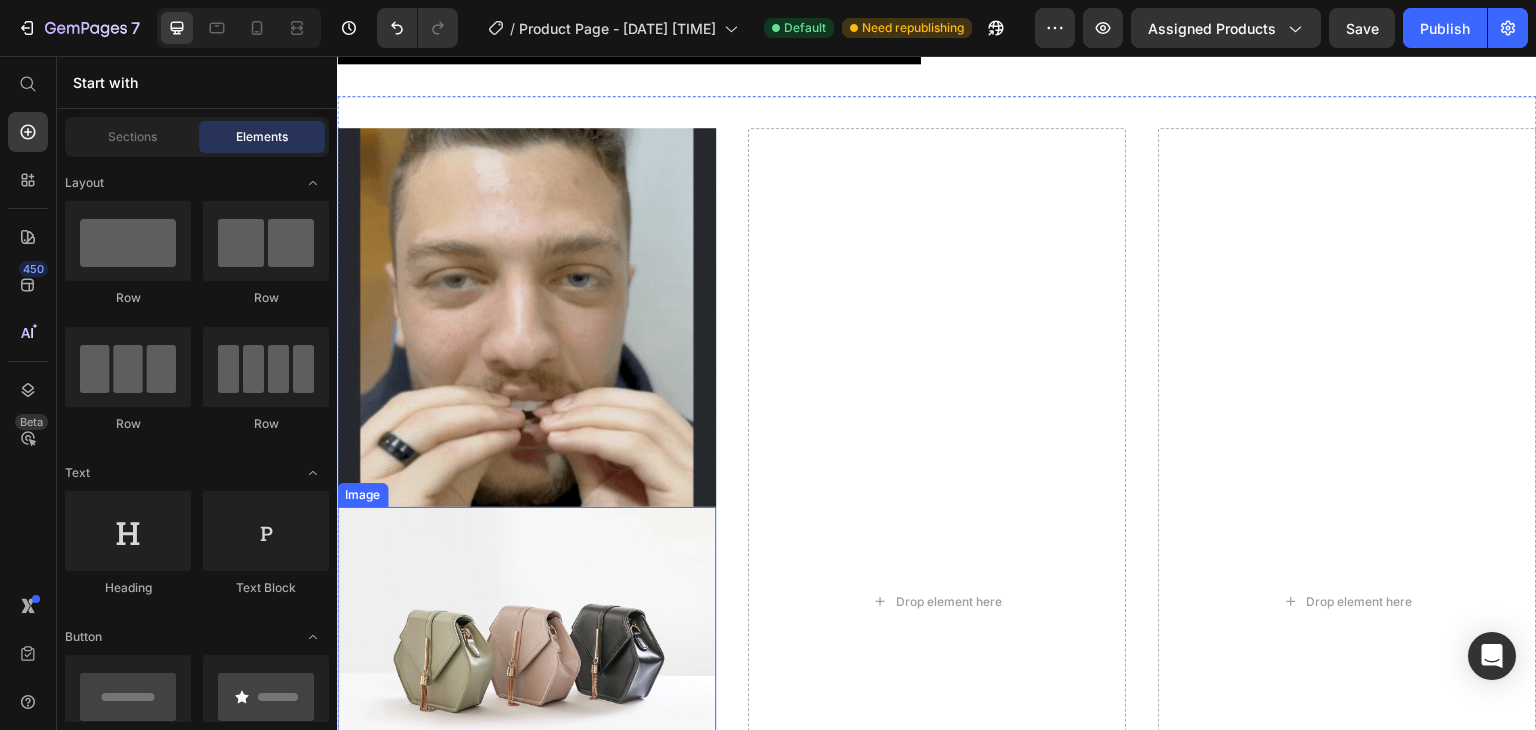 click at bounding box center [526, 649] 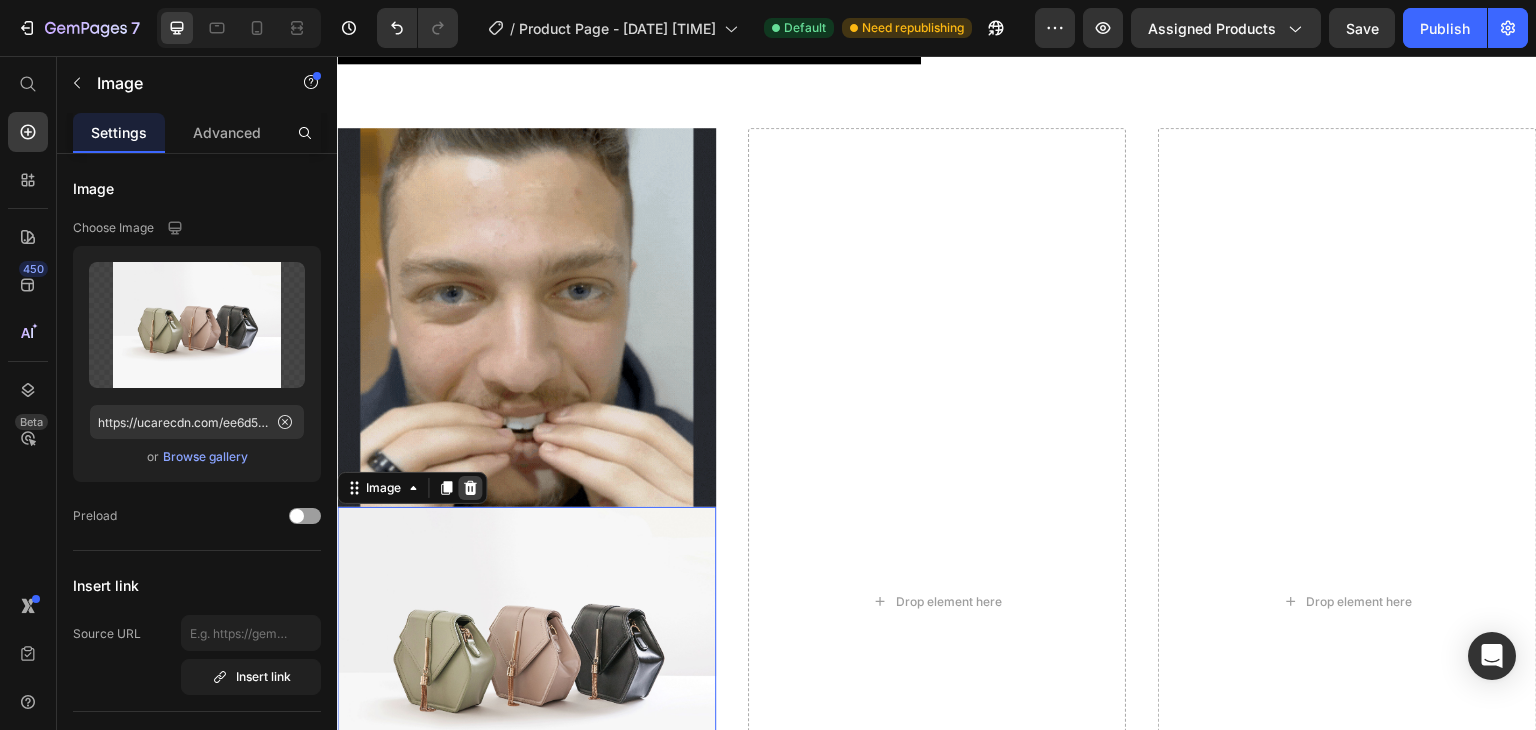 click at bounding box center [470, 488] 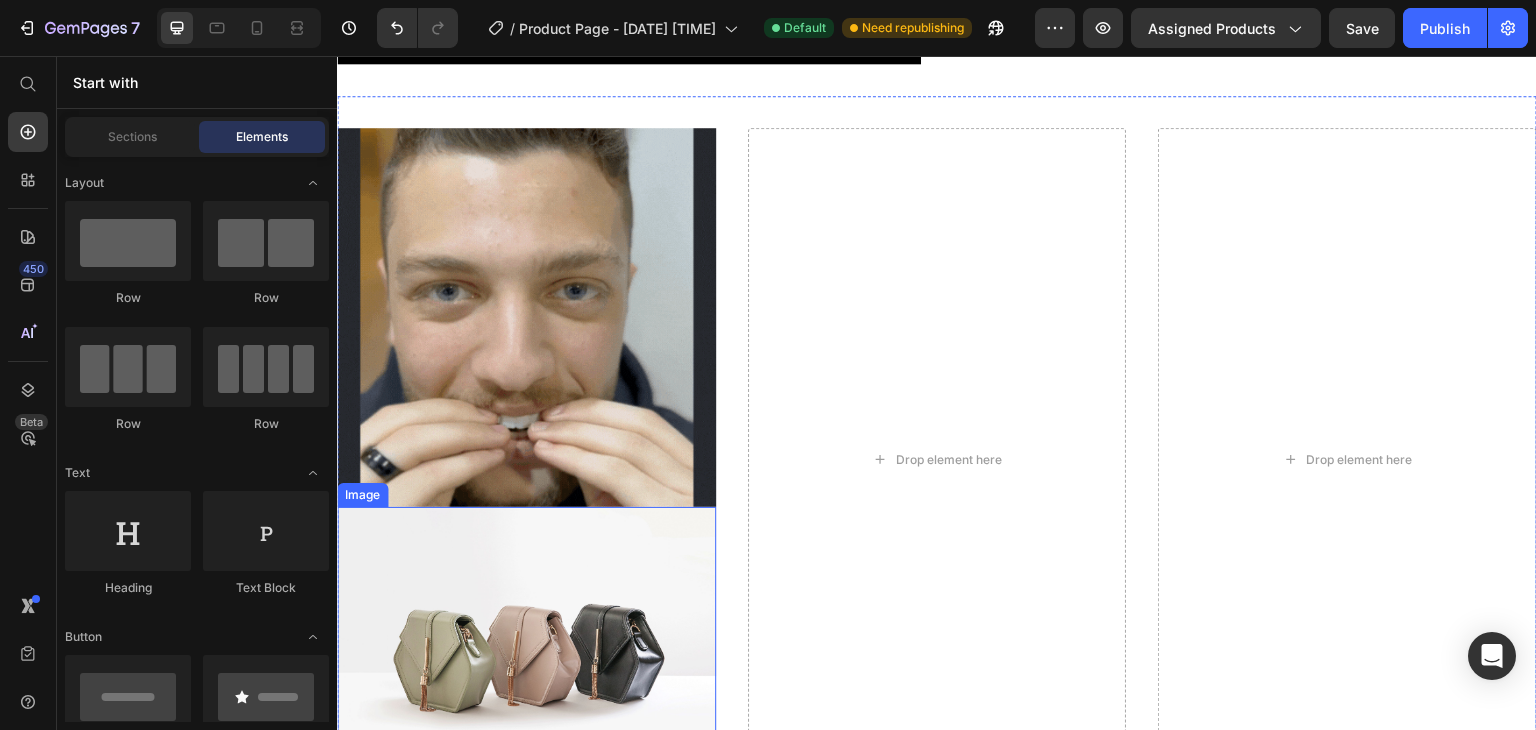 click at bounding box center [526, 649] 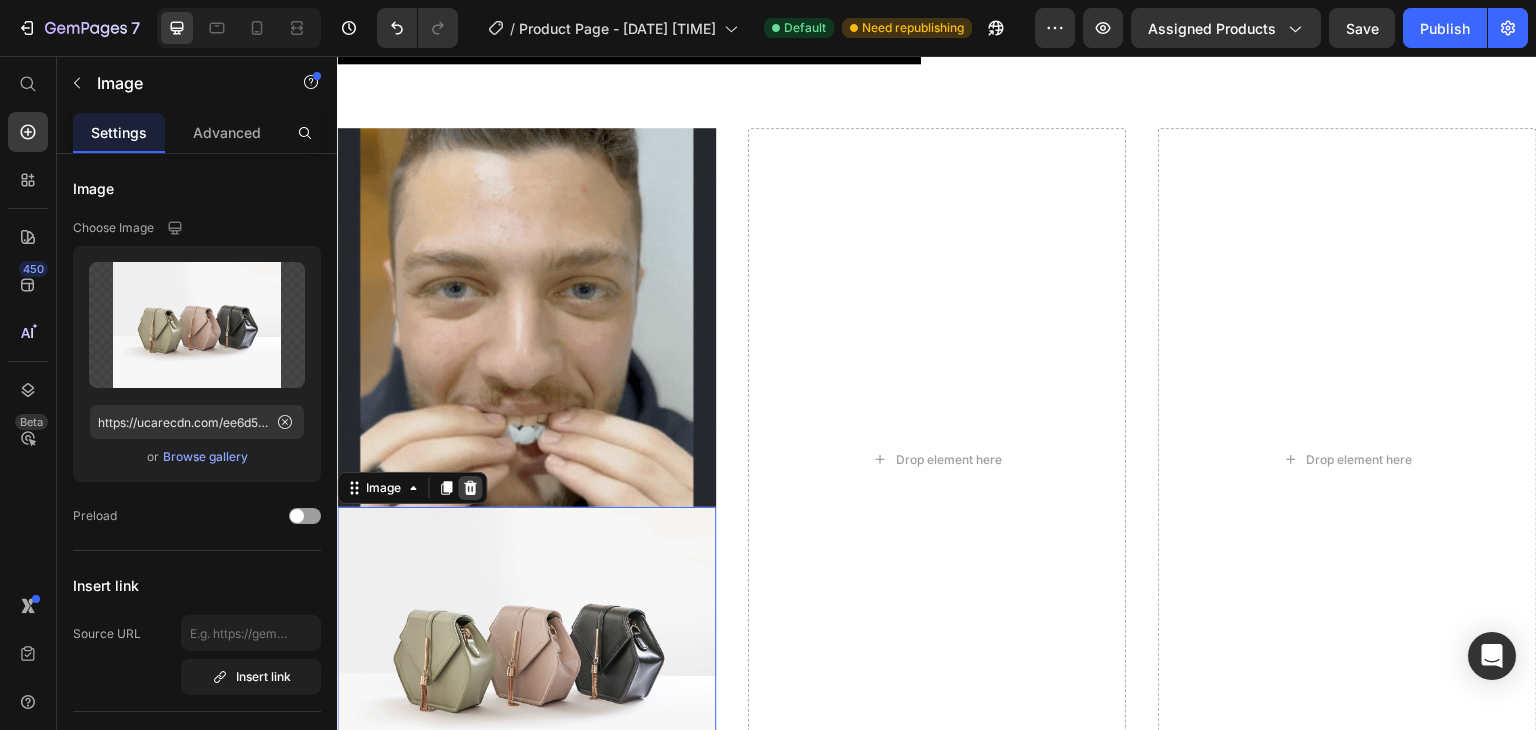click 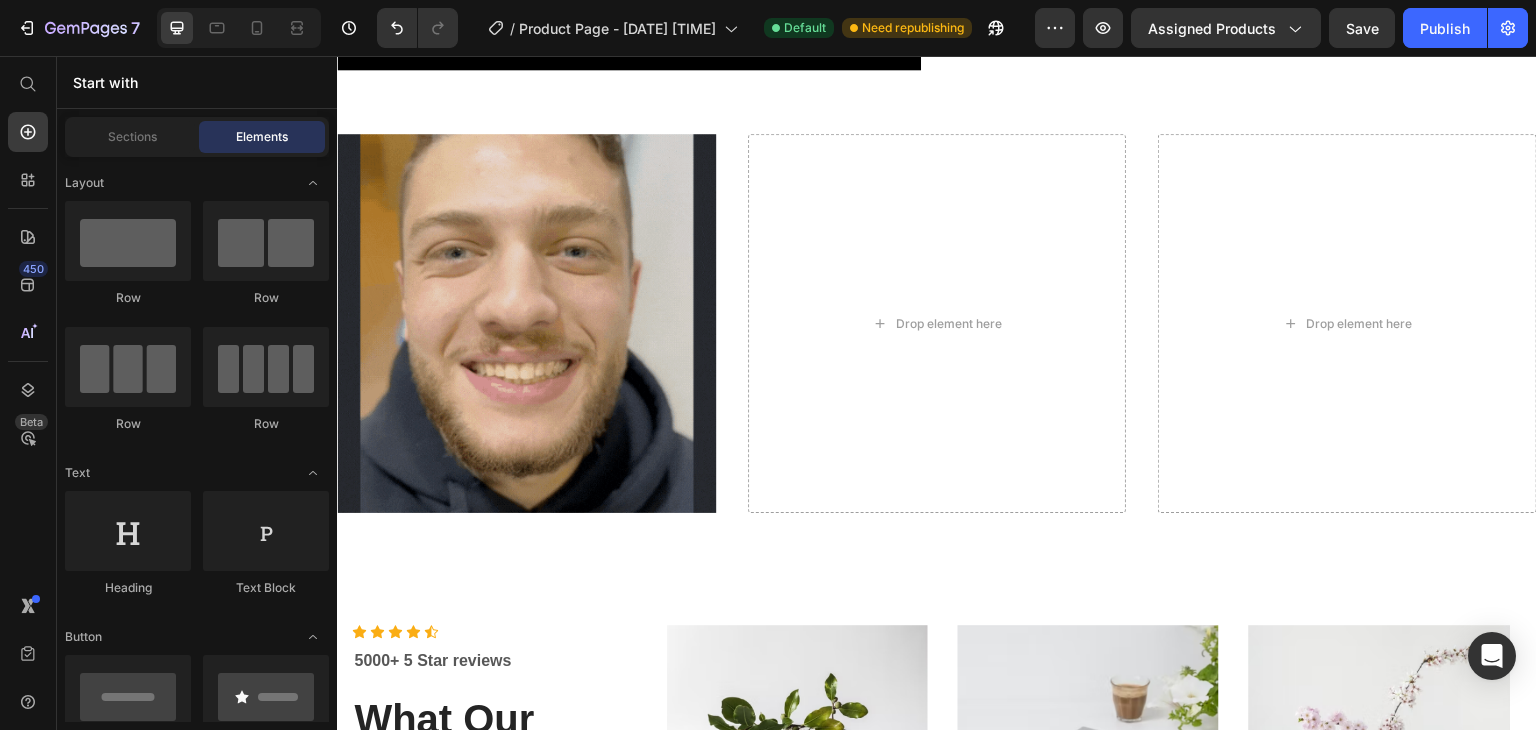 scroll, scrollTop: 1604, scrollLeft: 0, axis: vertical 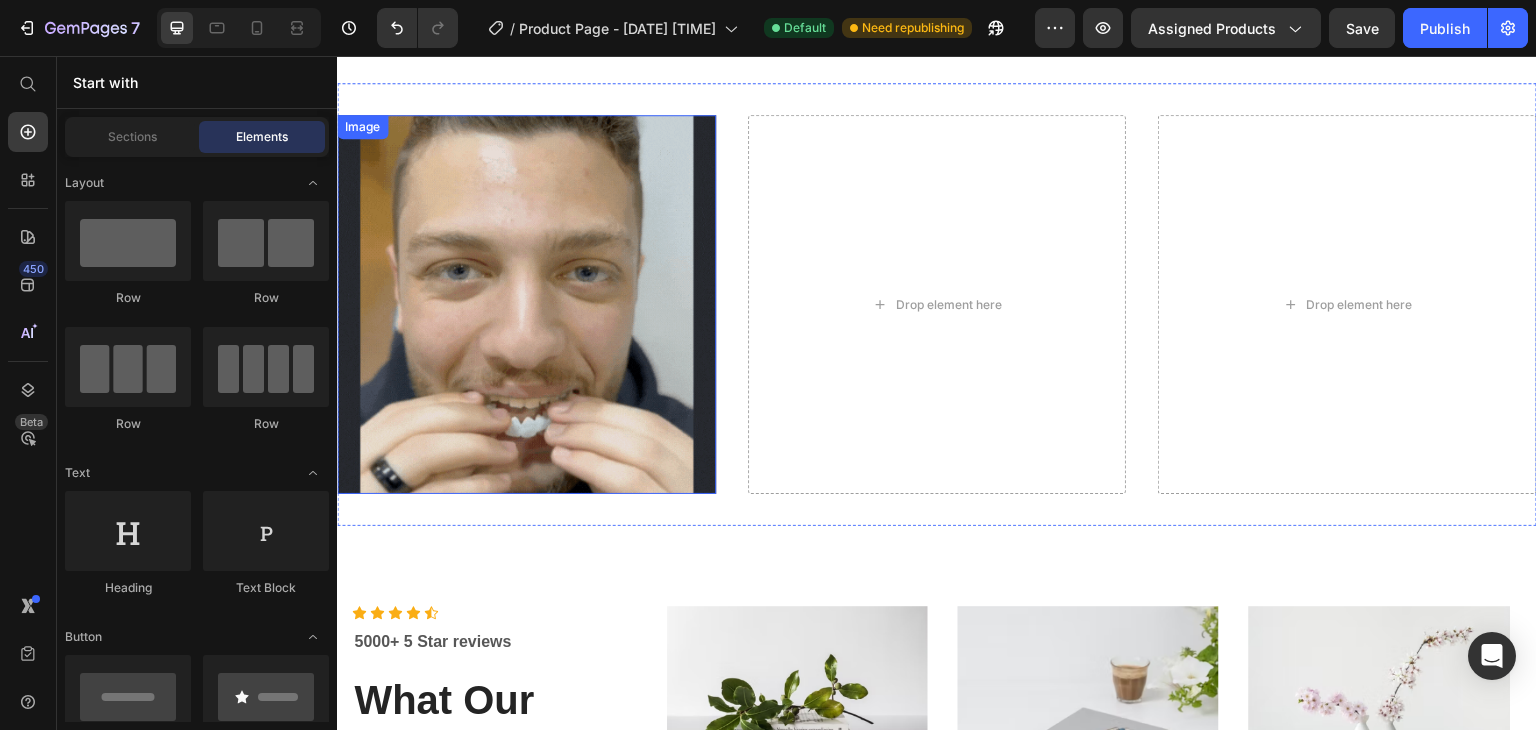 click at bounding box center [526, 304] 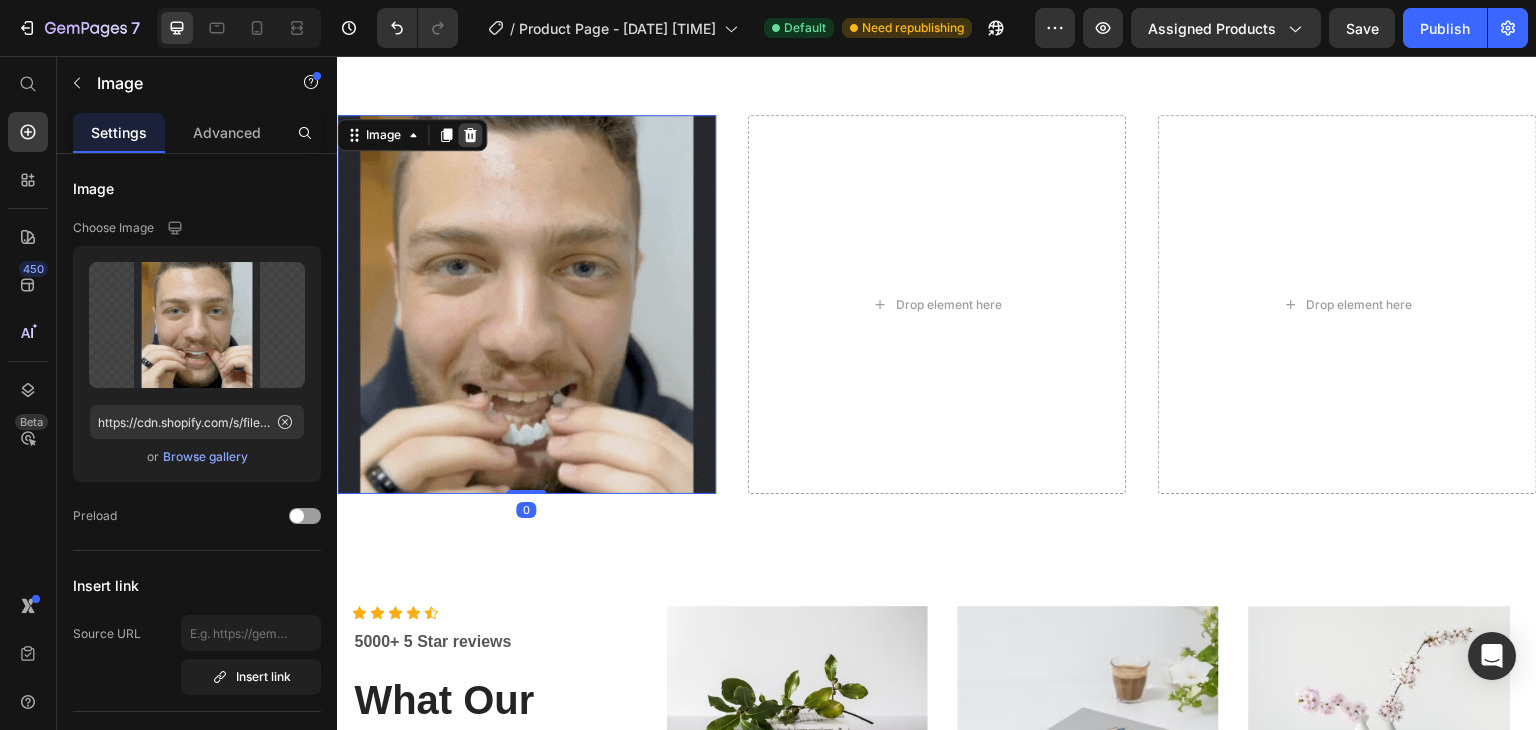 click 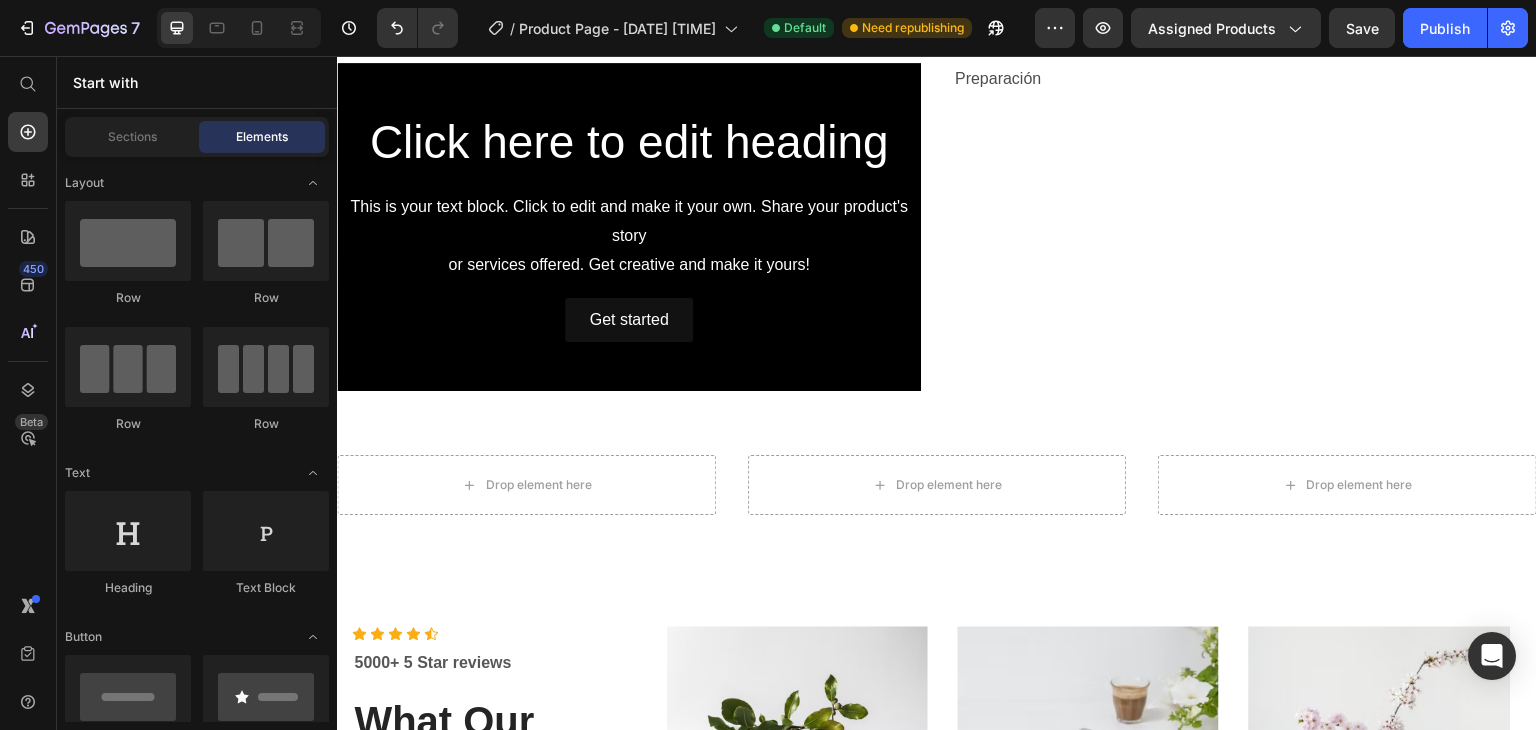 scroll, scrollTop: 1412, scrollLeft: 0, axis: vertical 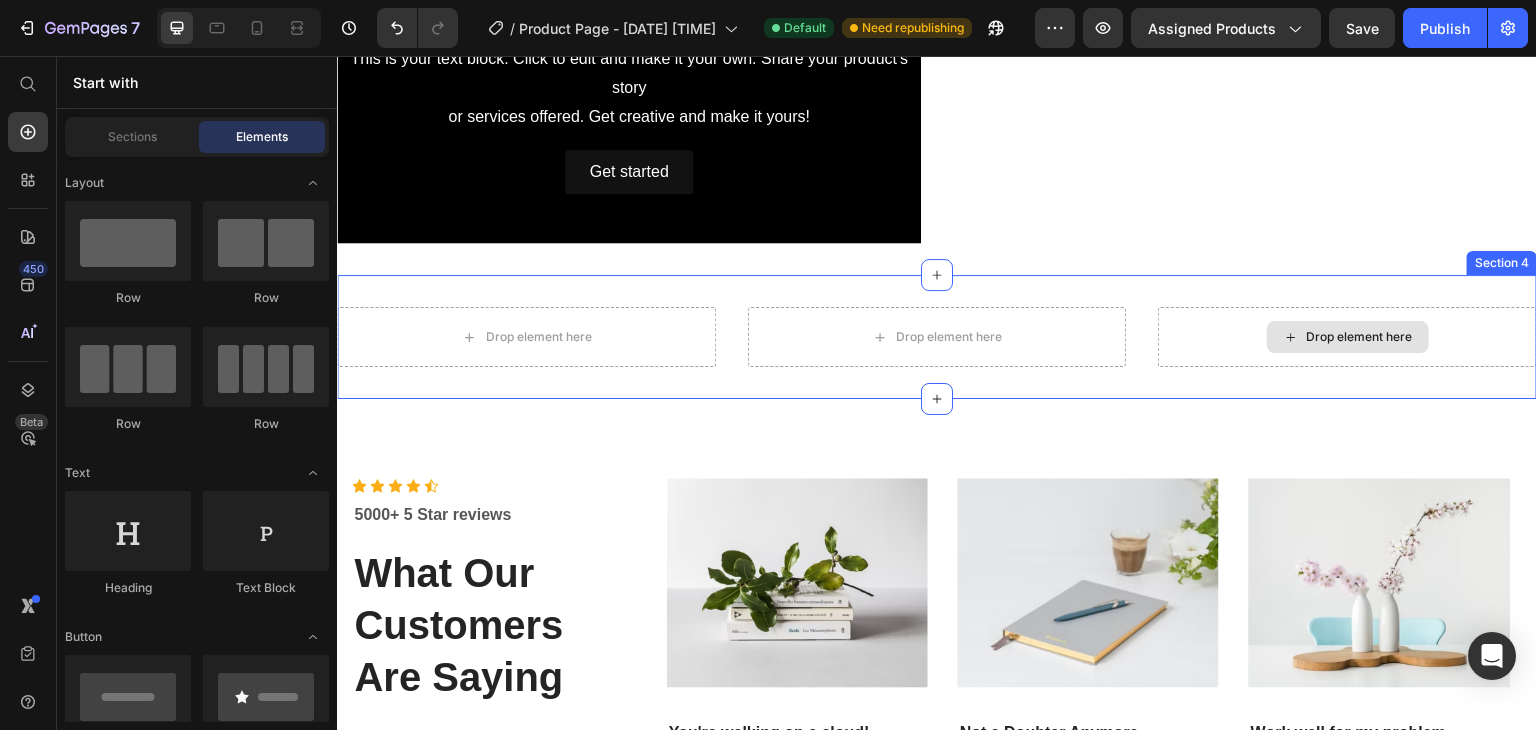 click on "Drop element here" at bounding box center [1348, 337] 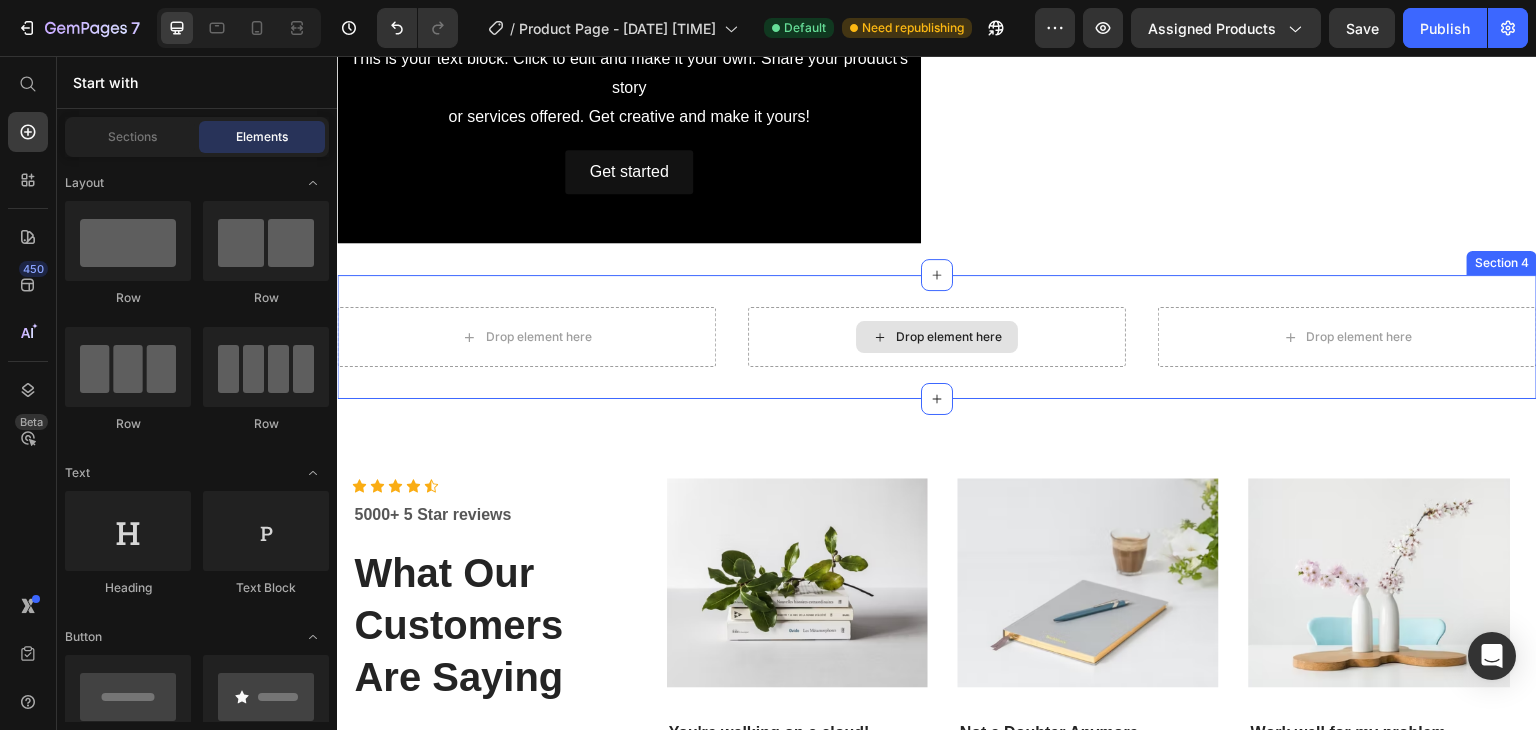 click 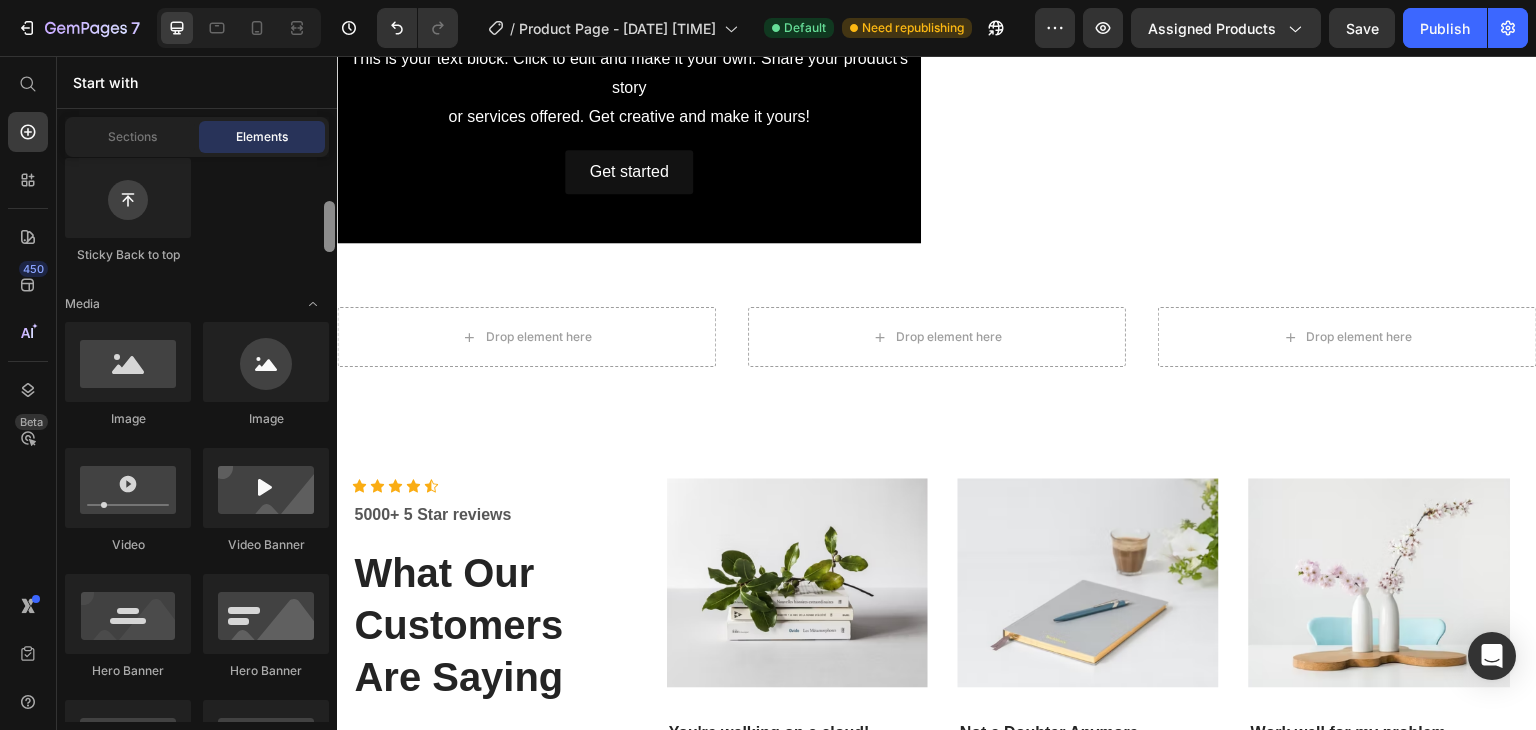 scroll, scrollTop: 667, scrollLeft: 0, axis: vertical 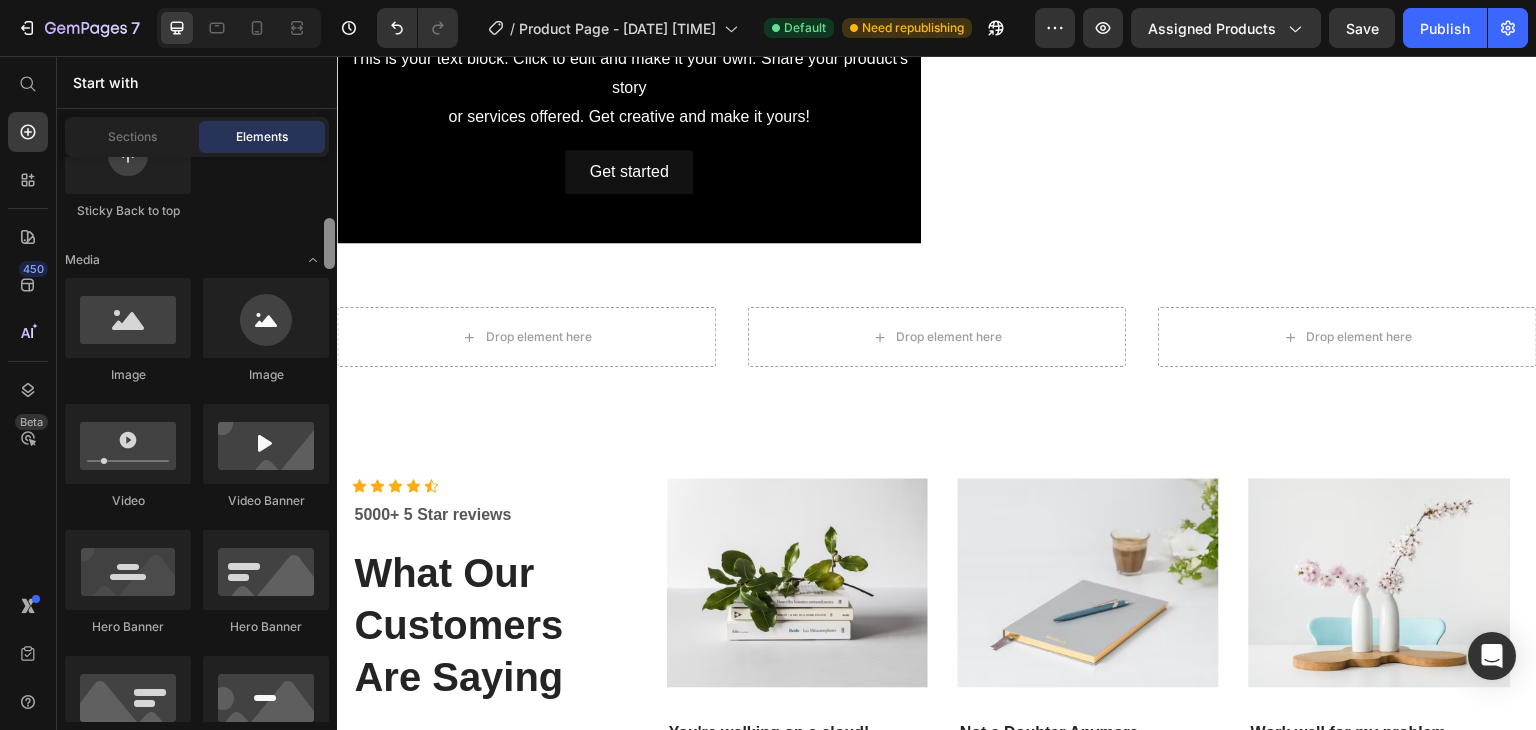 drag, startPoint x: 329, startPoint y: 172, endPoint x: 327, endPoint y: 233, distance: 61.03278 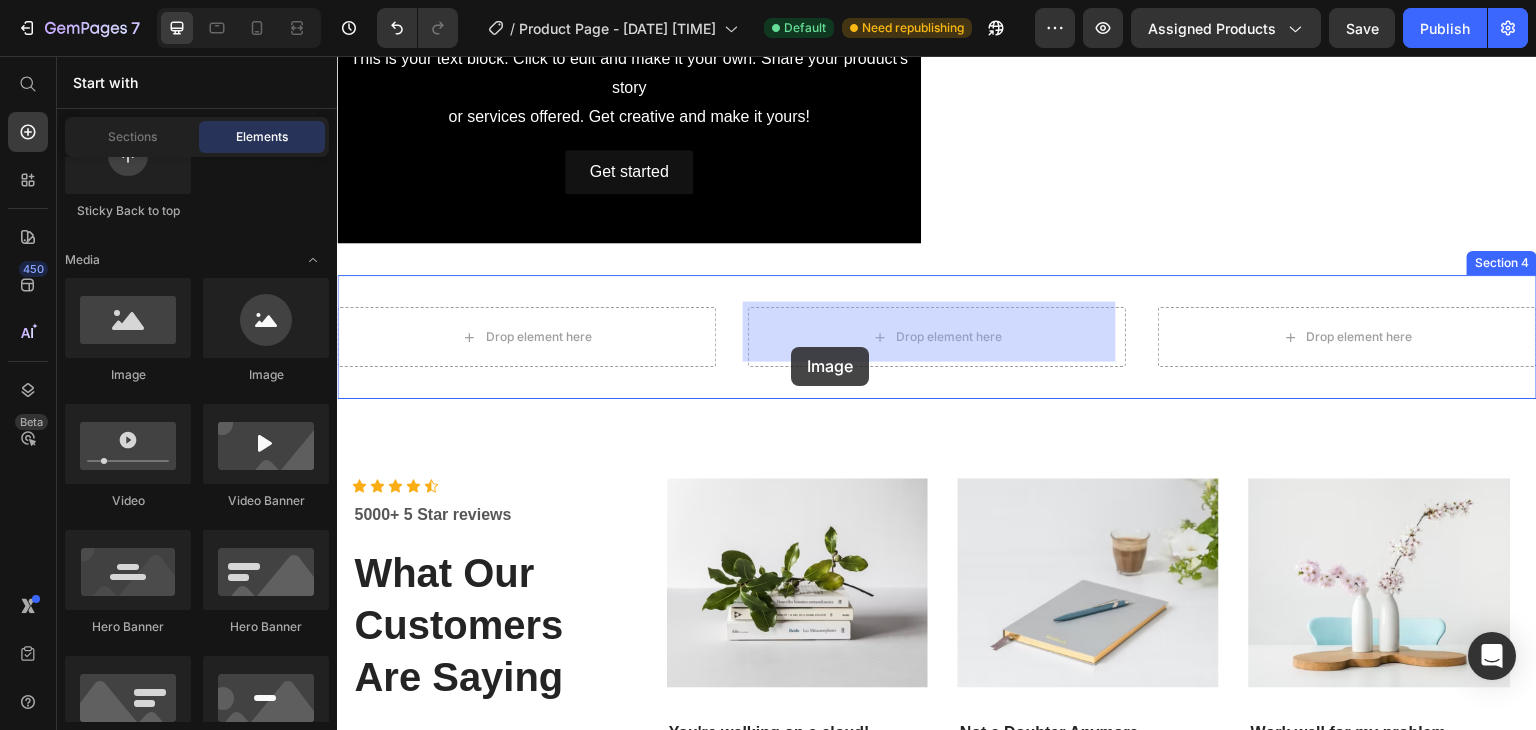 drag, startPoint x: 473, startPoint y: 376, endPoint x: 793, endPoint y: 347, distance: 321.31137 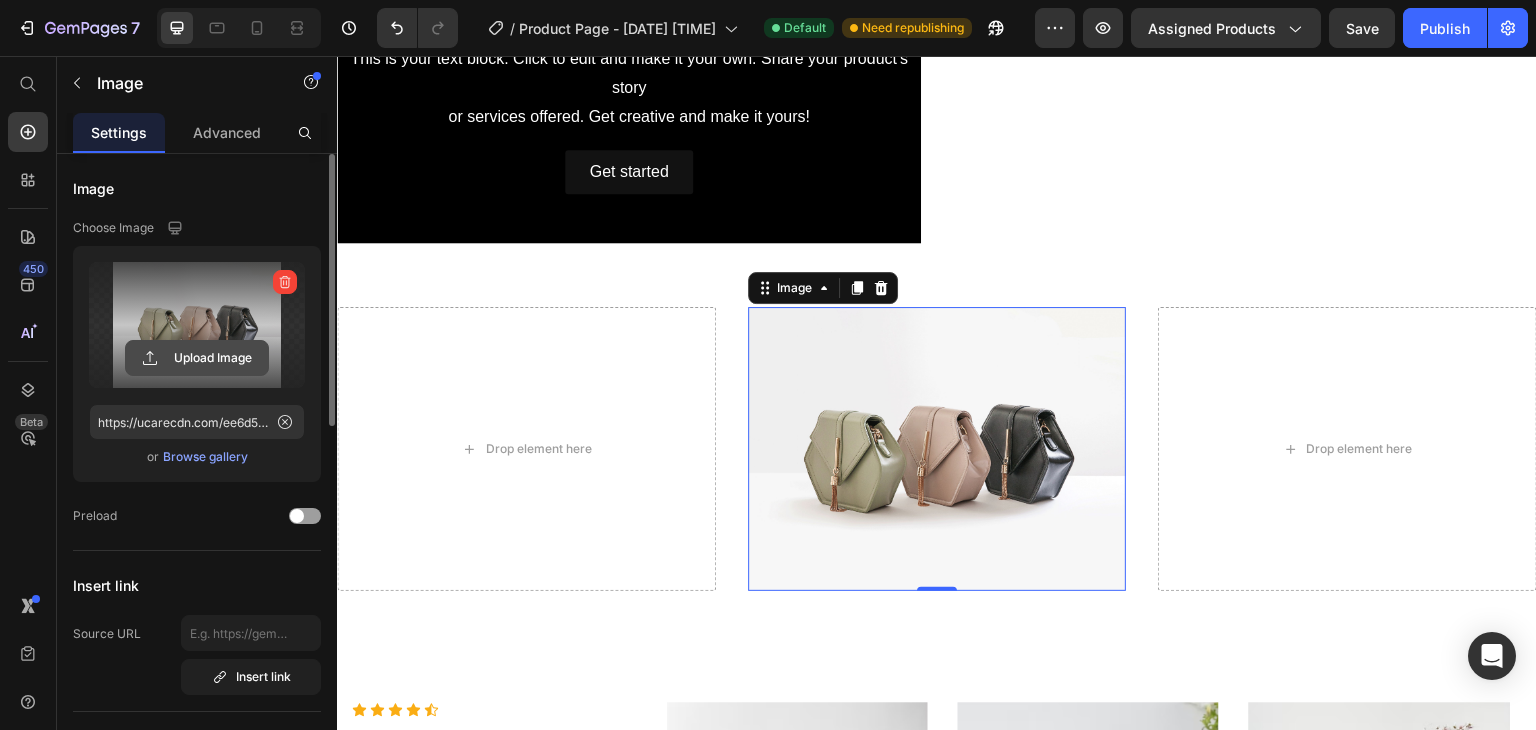 click 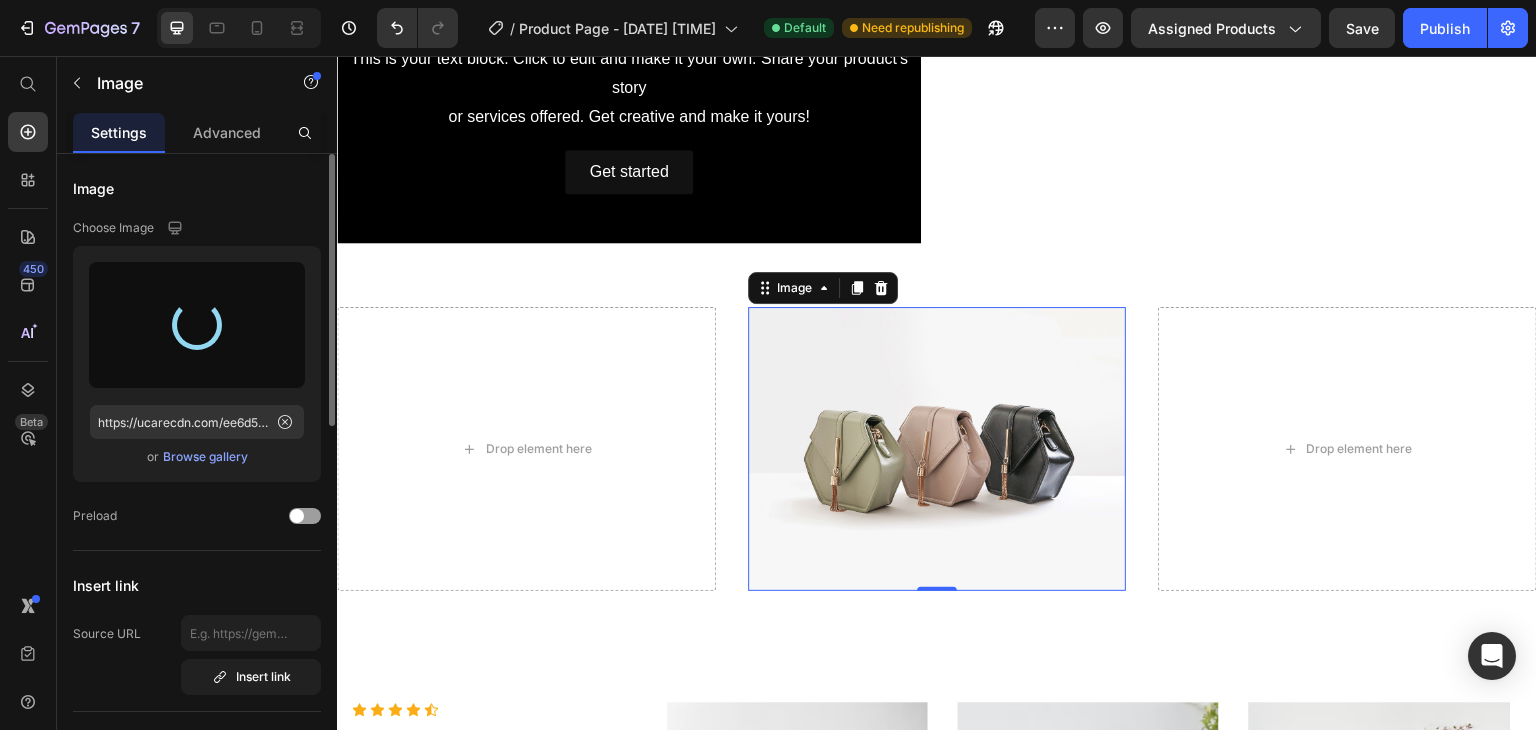 type on "https://cdn.shopify.com/s/files/1/0621/3540/2555/files/gempages_574905436298282096-5f568f3e-7270-4428-8d04-52811c6dd5e5.gif" 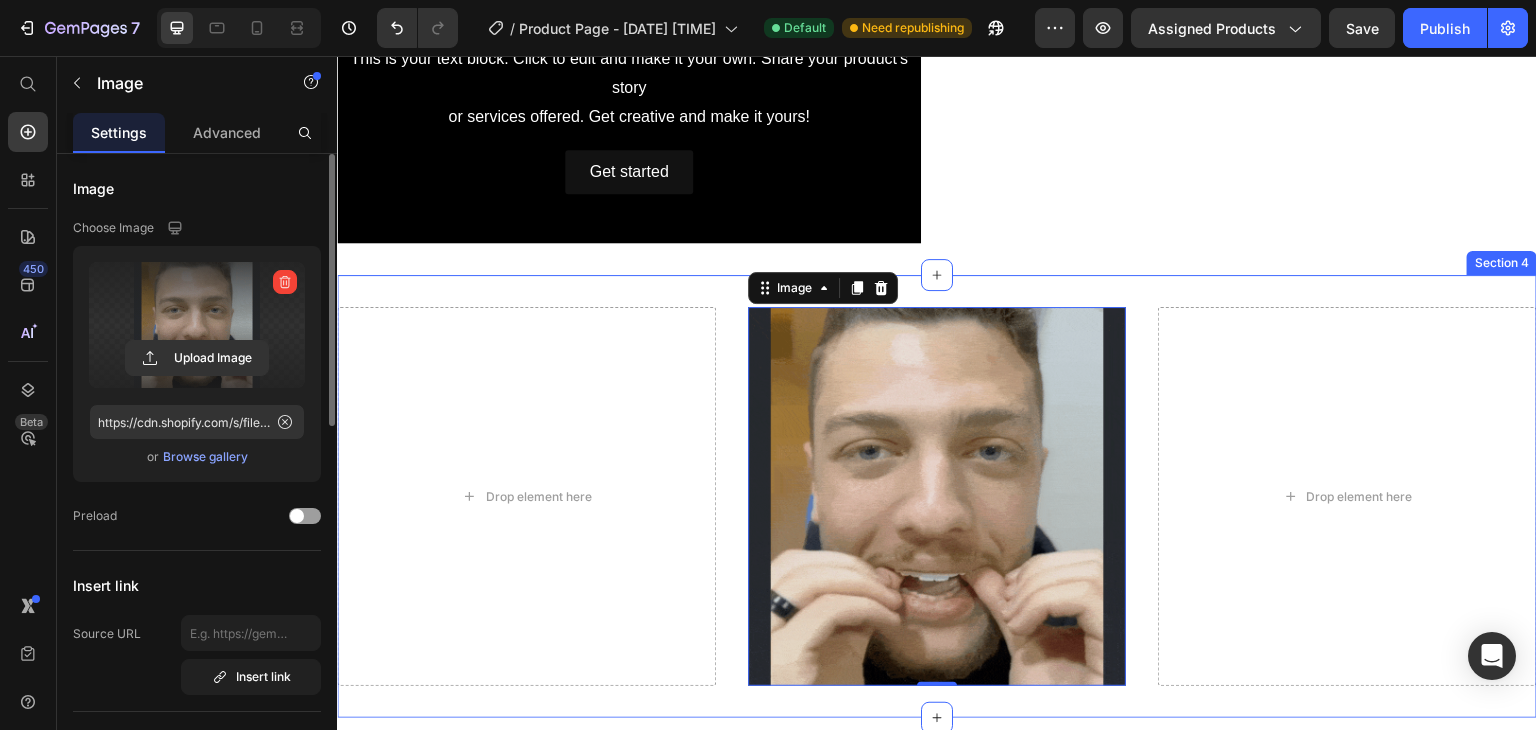 click on "Drop element here Image   0
Drop element here Section 4" at bounding box center [937, 496] 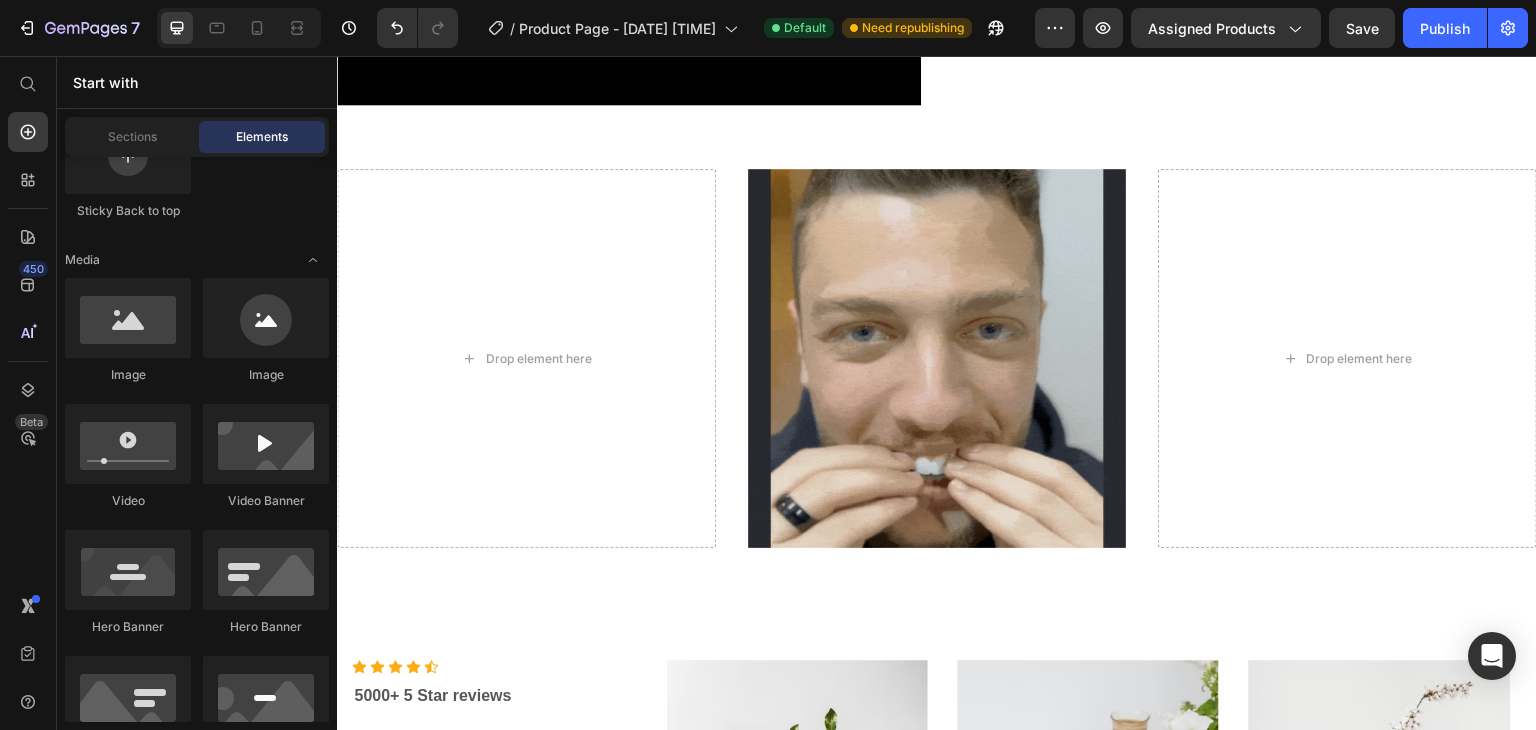 scroll, scrollTop: 1527, scrollLeft: 0, axis: vertical 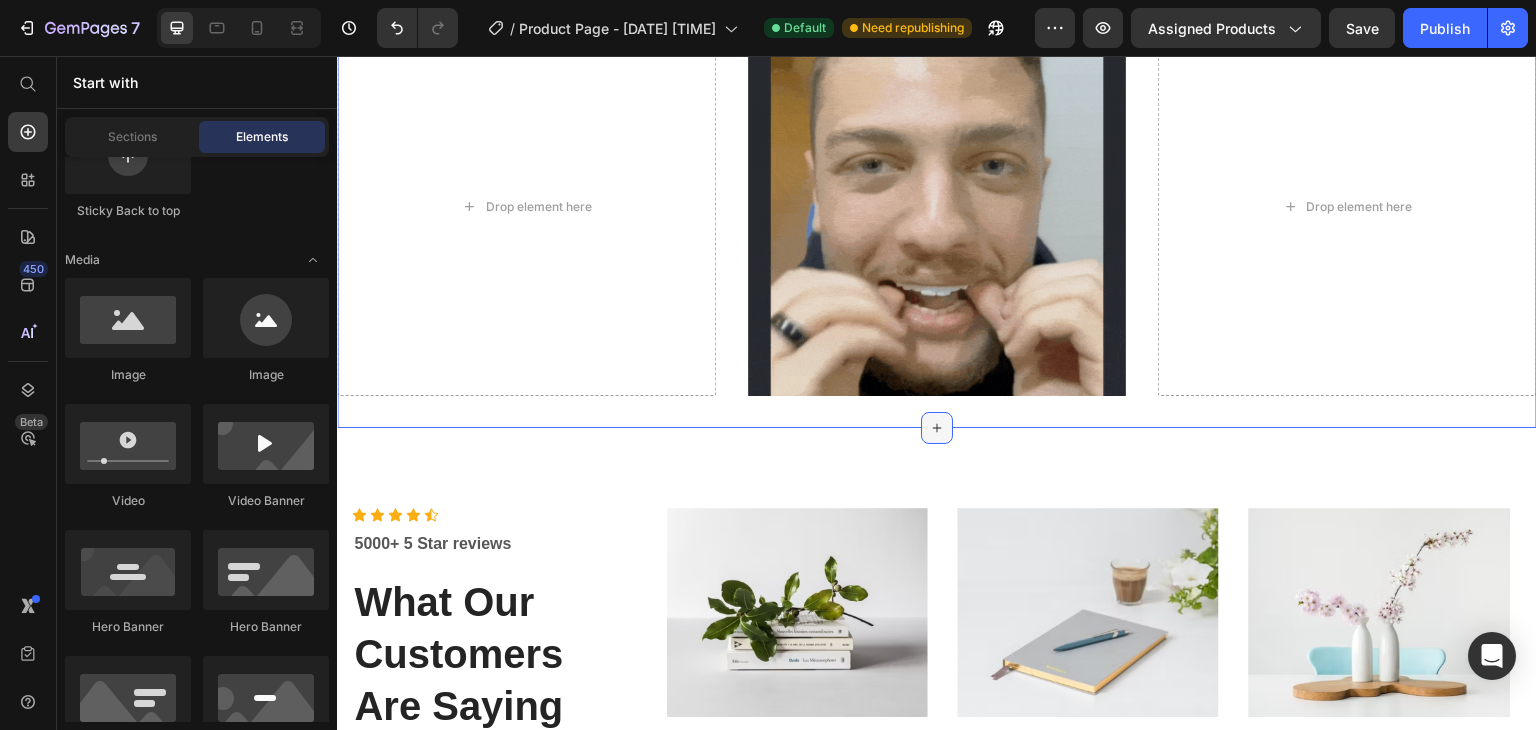 click 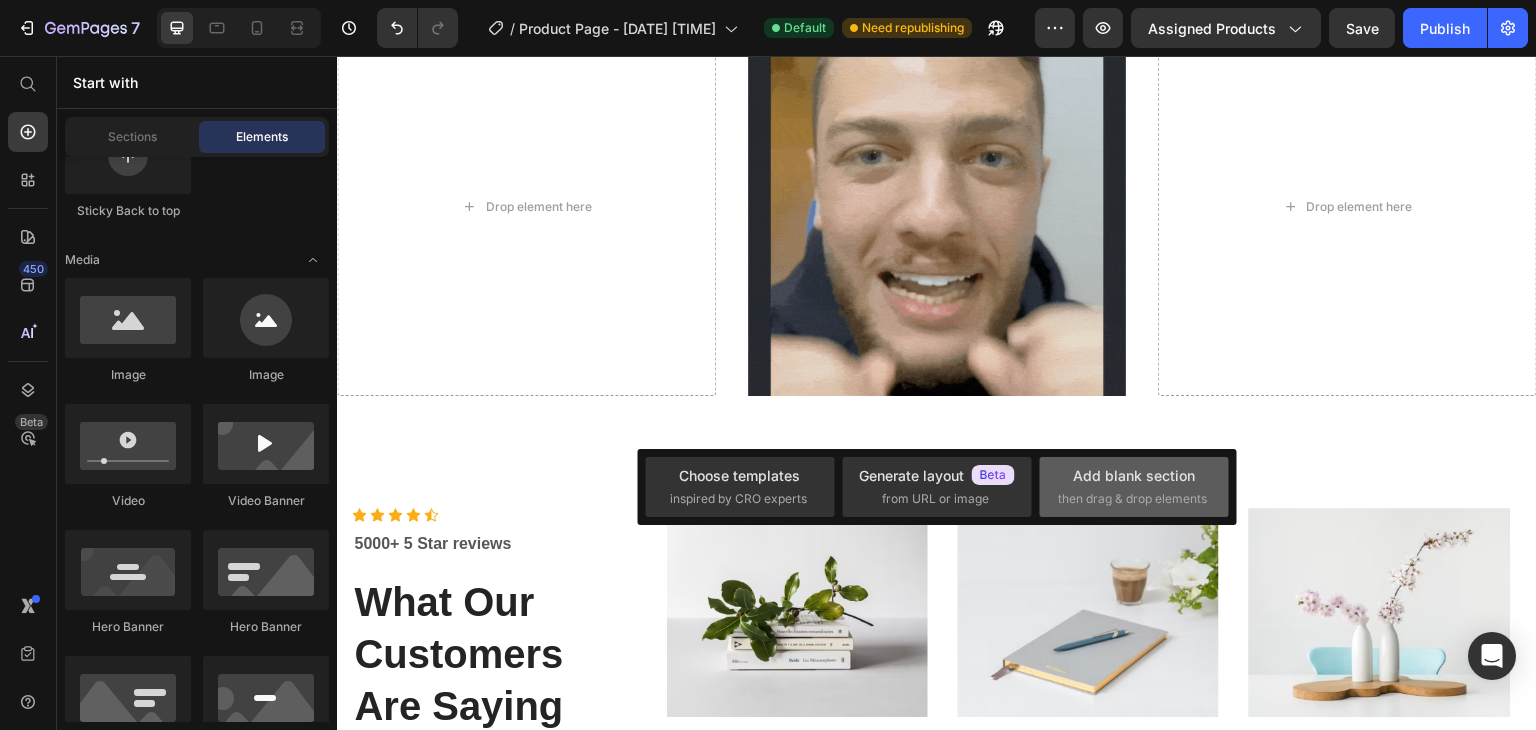 click on "Add blank section" at bounding box center [1134, 475] 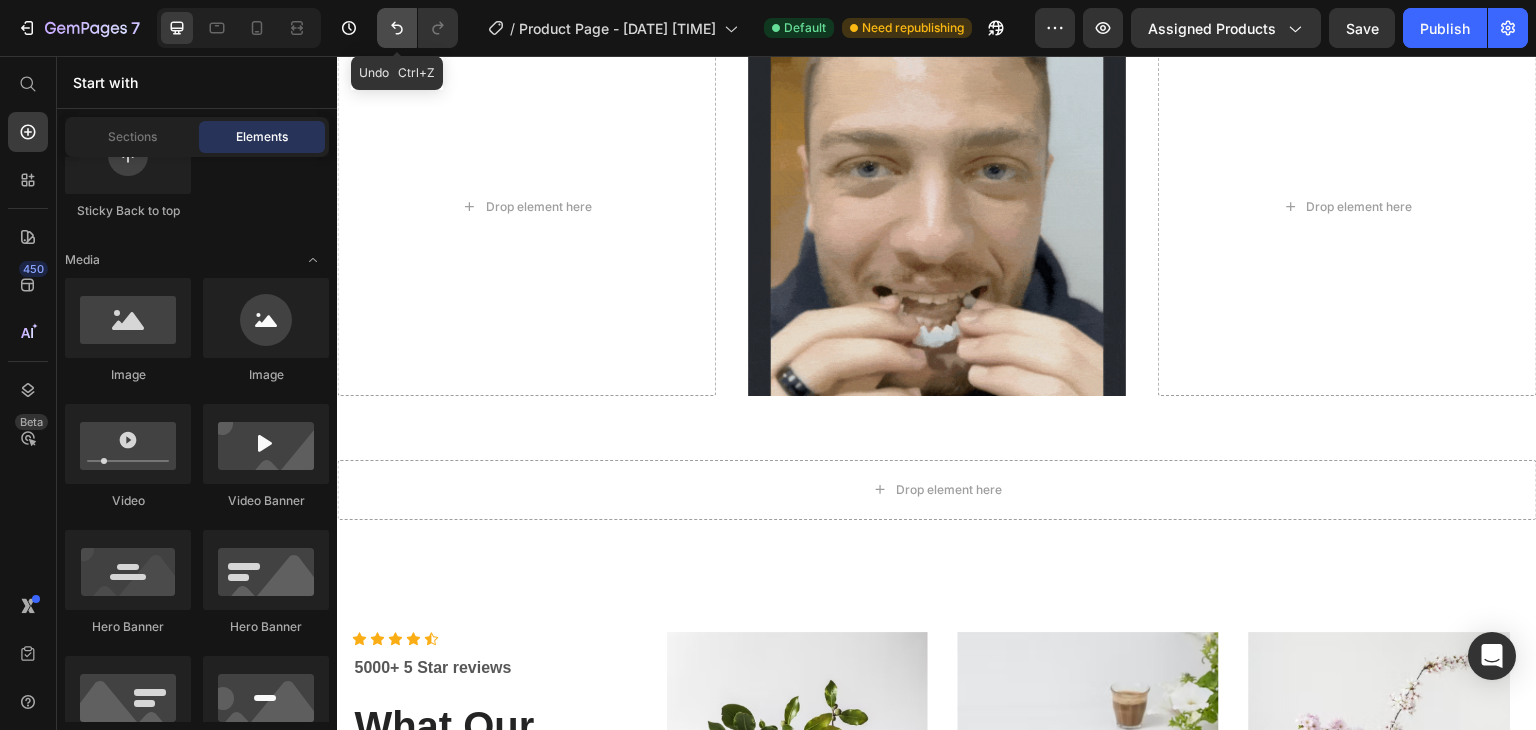 click 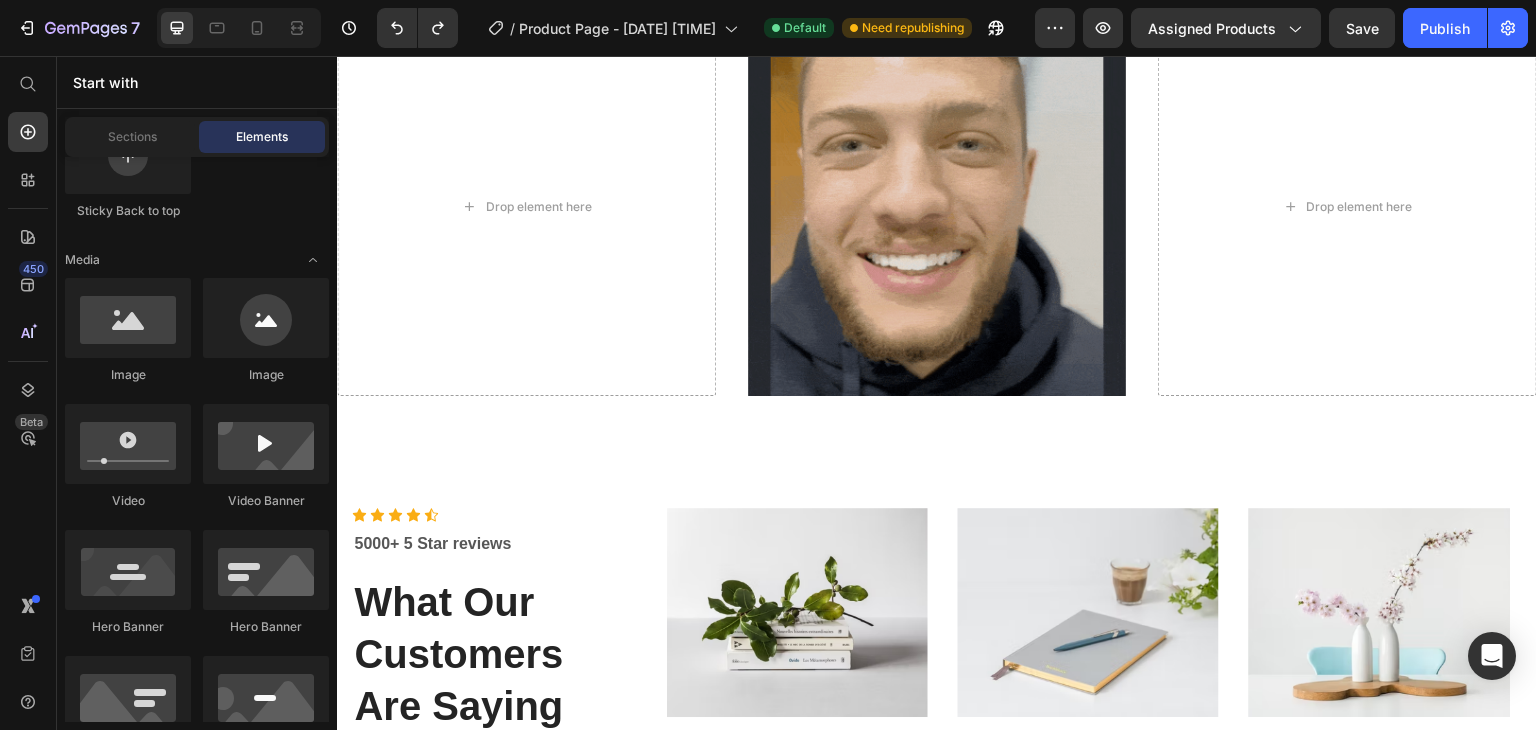 scroll, scrollTop: 1376, scrollLeft: 0, axis: vertical 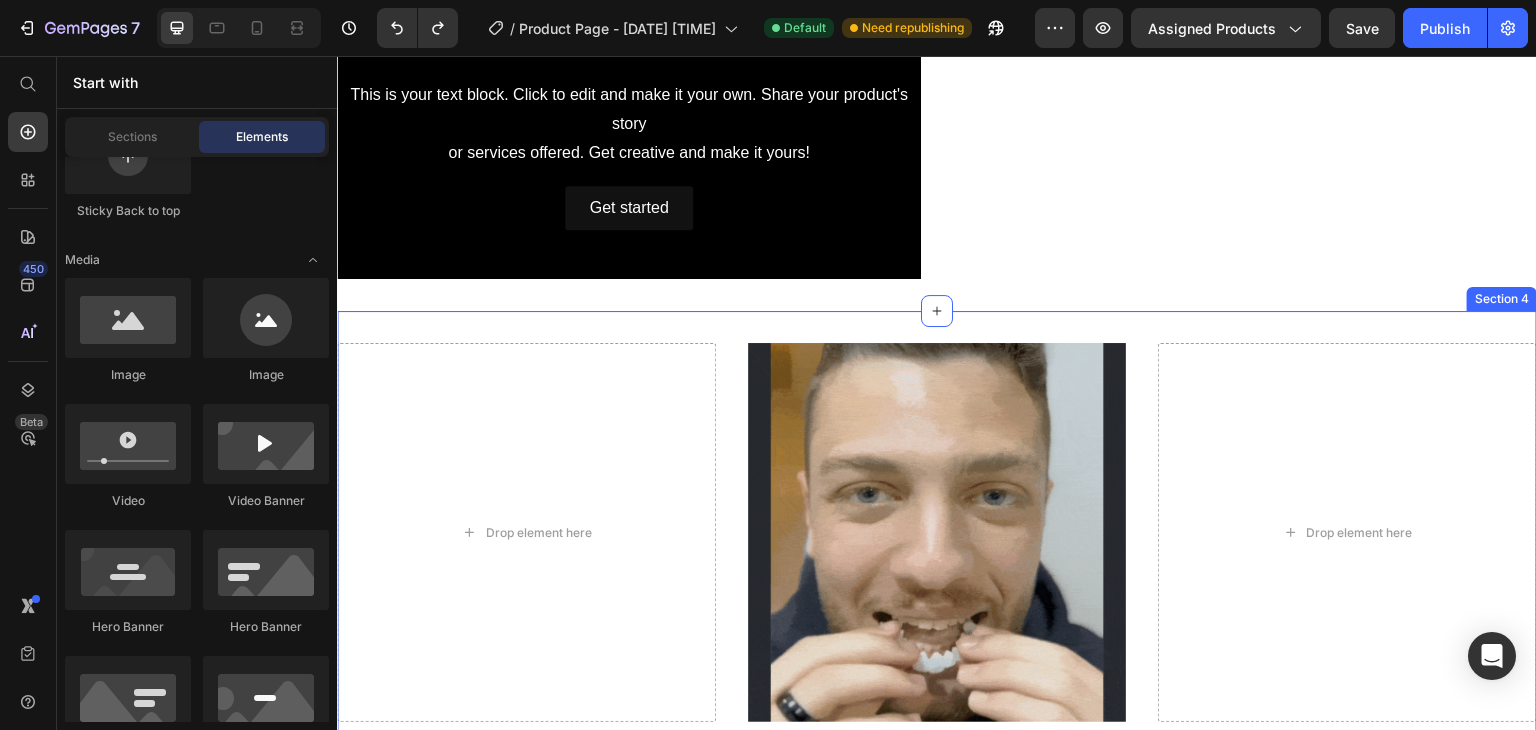 click on "Drop element here Image
Drop element here Section 4" at bounding box center (937, 532) 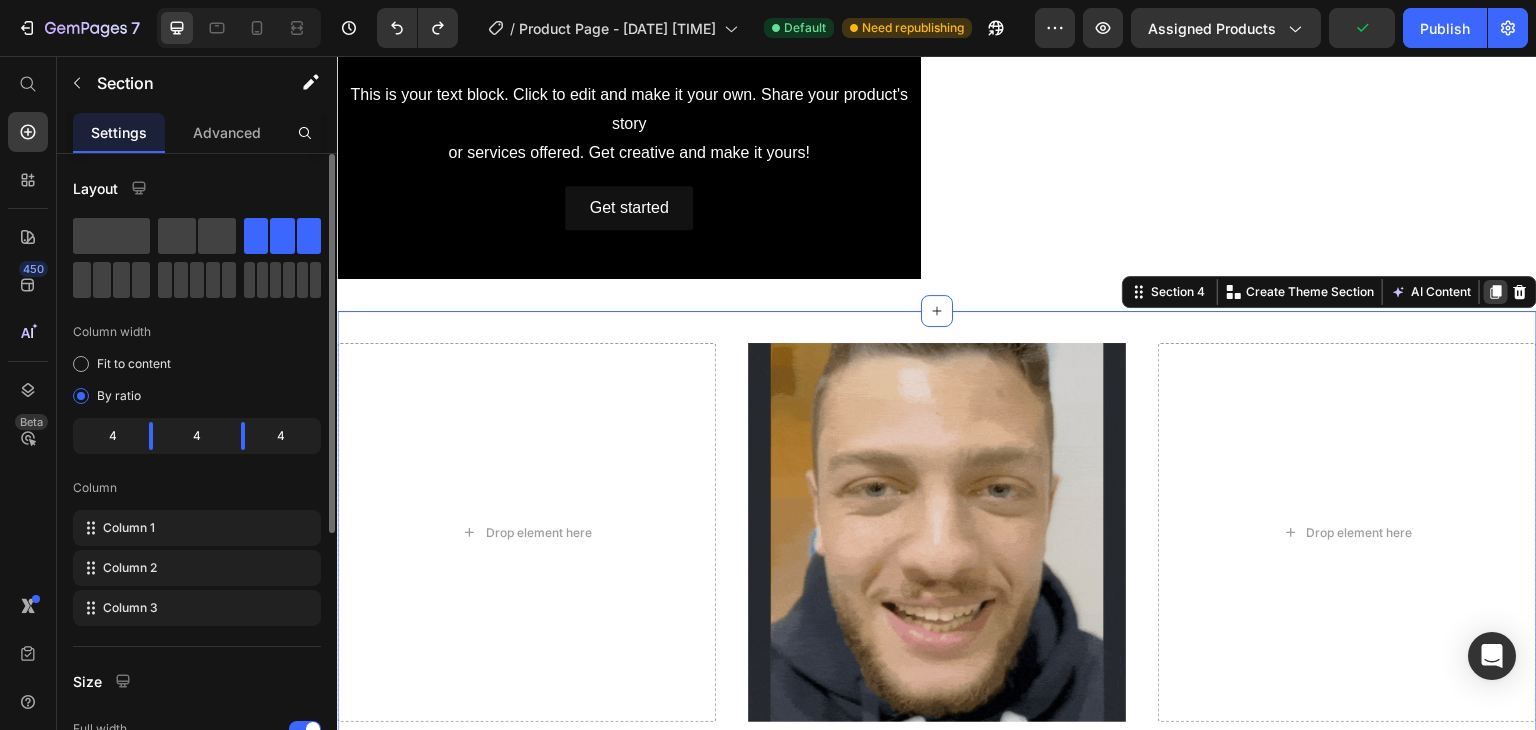 click 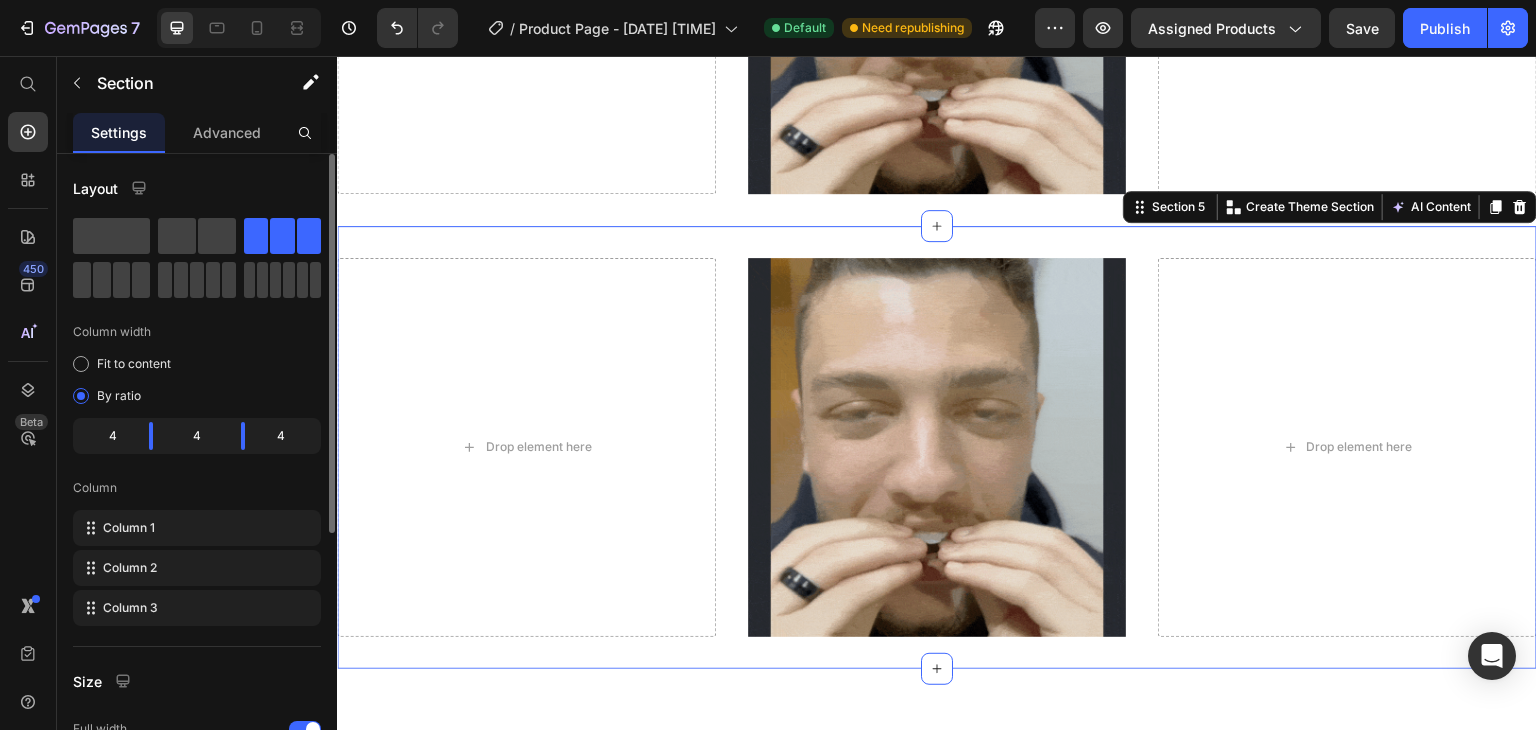 scroll, scrollTop: 1993, scrollLeft: 0, axis: vertical 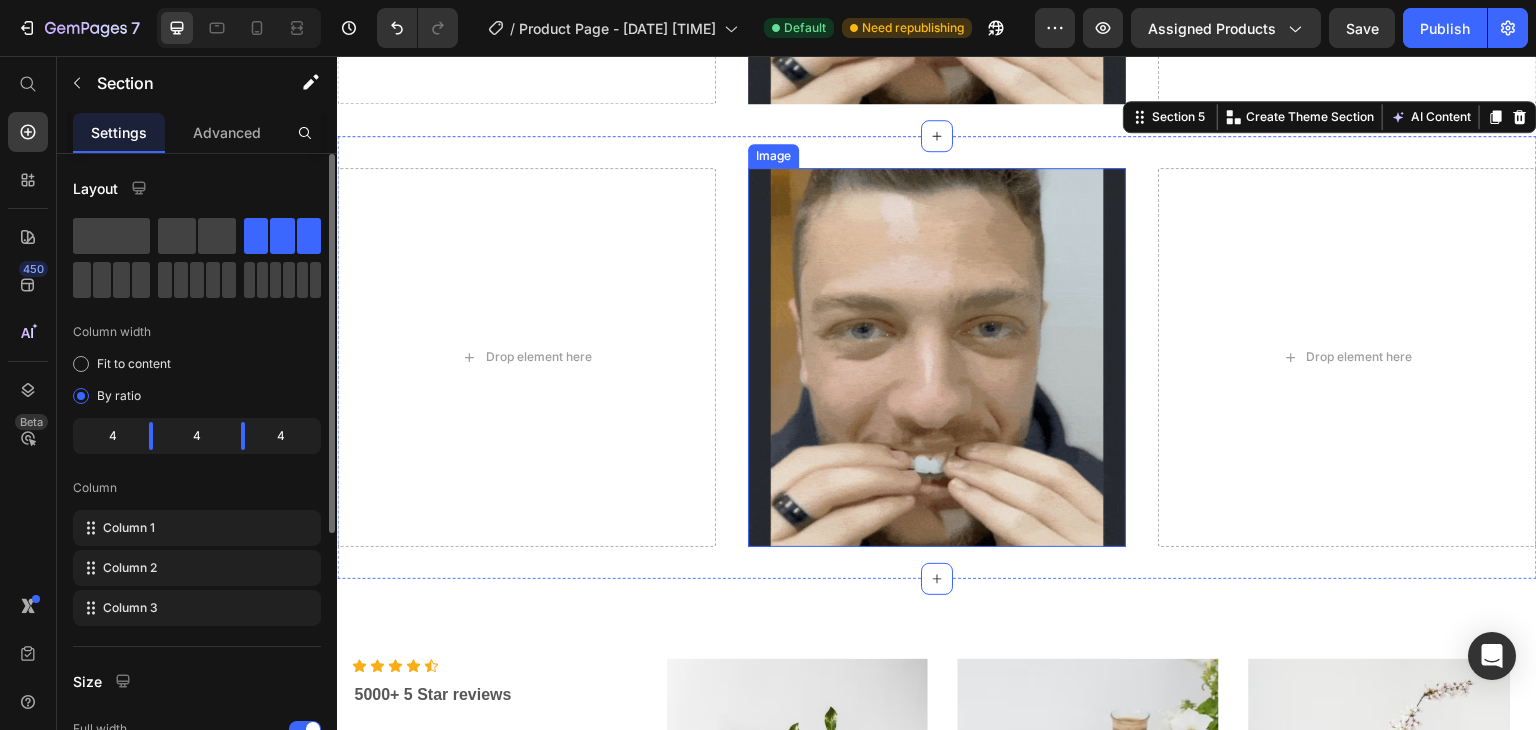 click at bounding box center (937, 357) 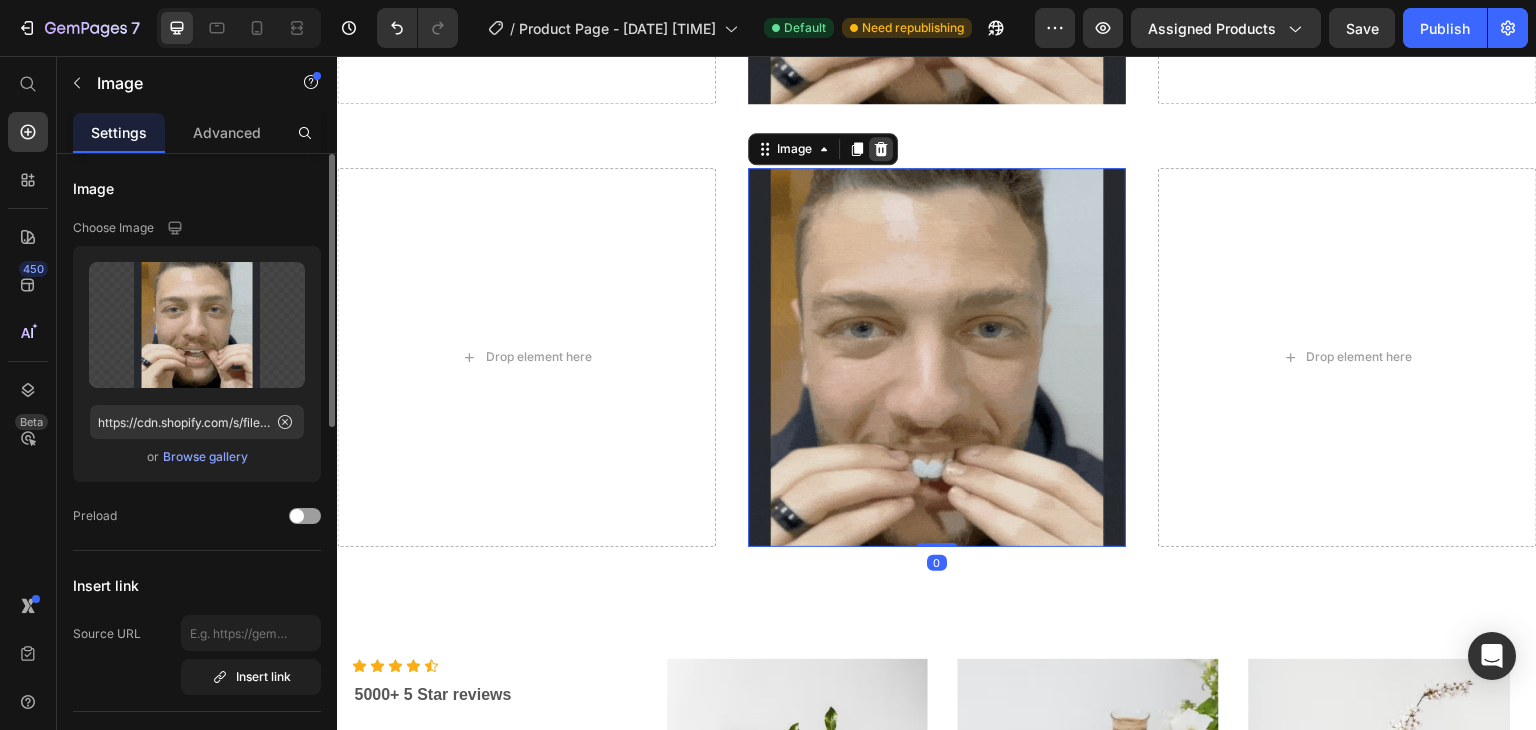 click 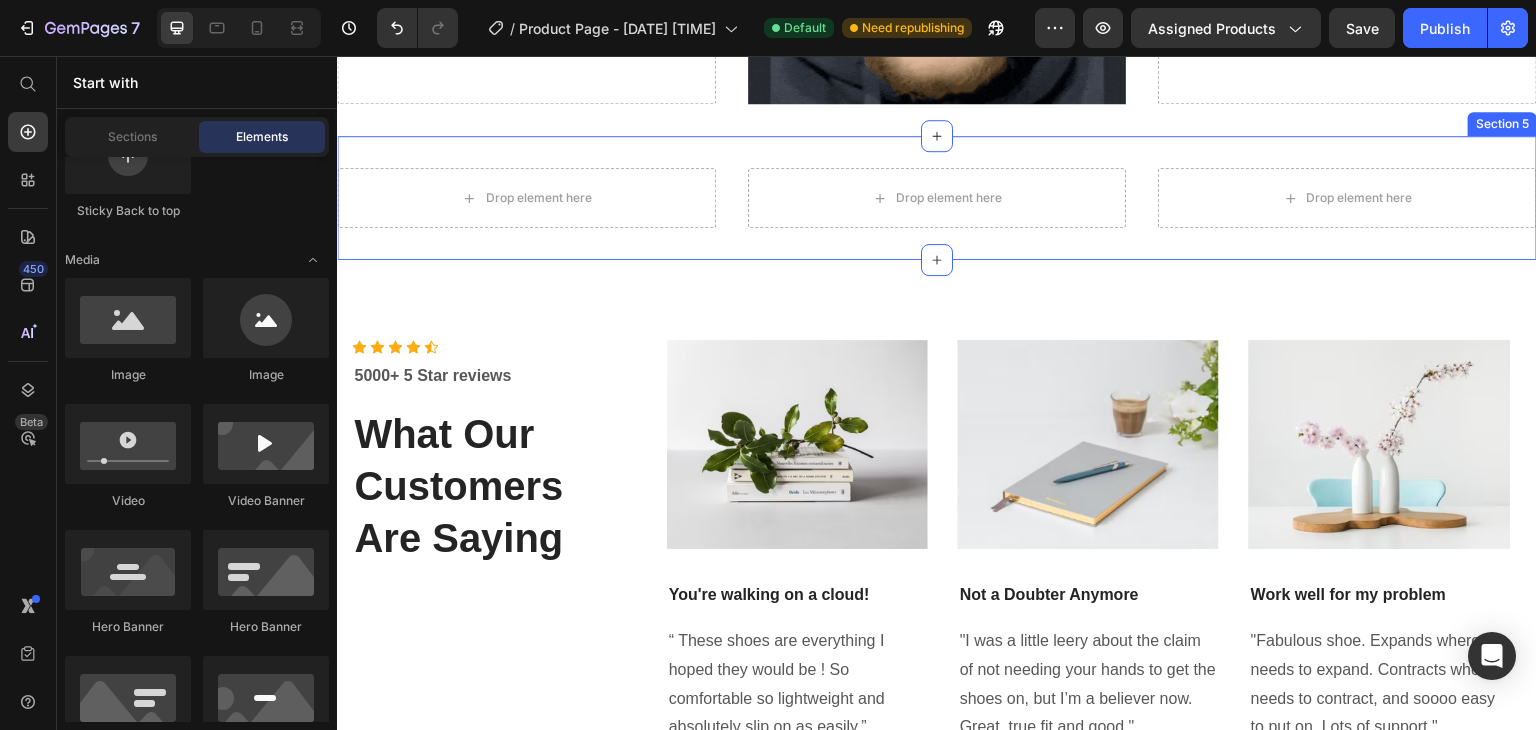 click on "Drop element here
Drop element here
Drop element here Section 5" at bounding box center [937, 198] 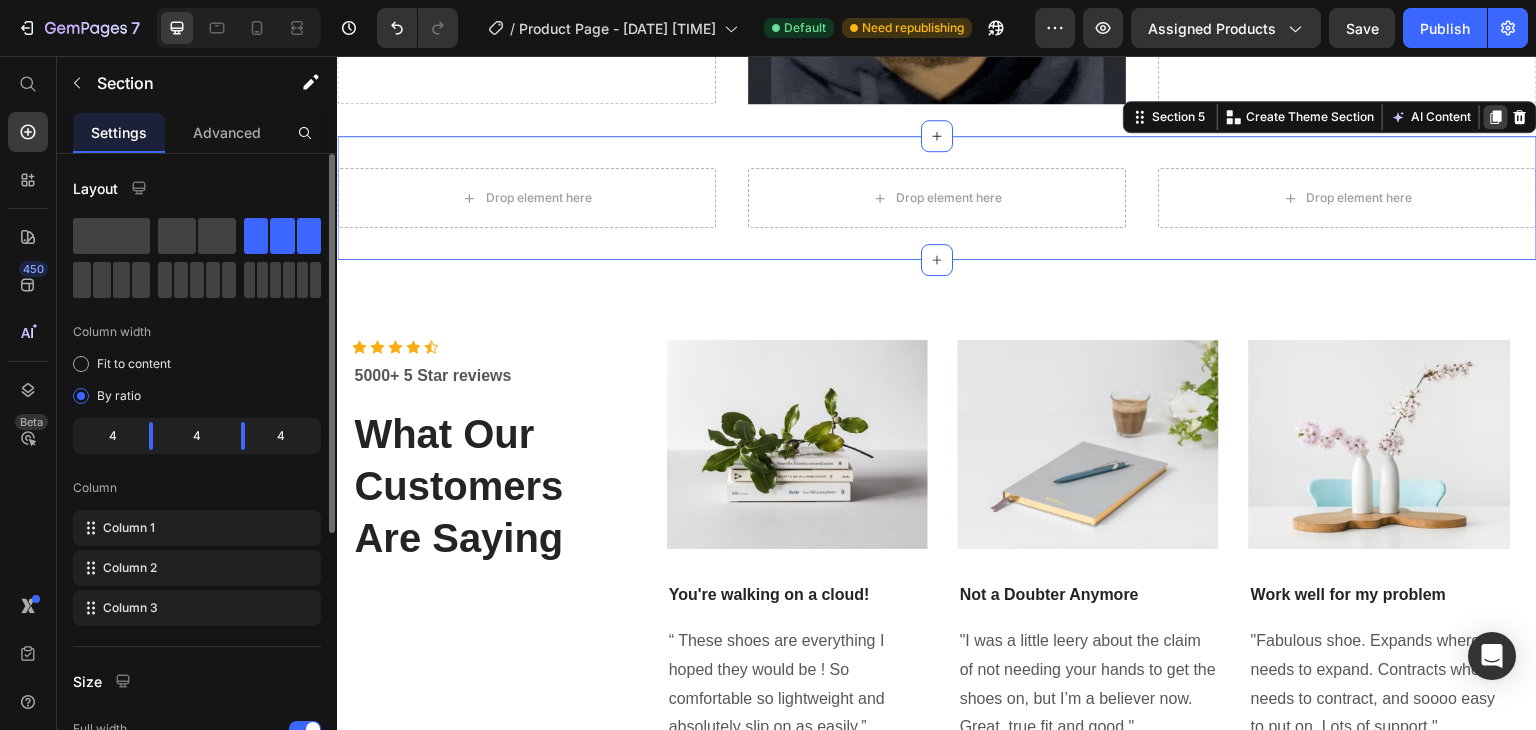 click 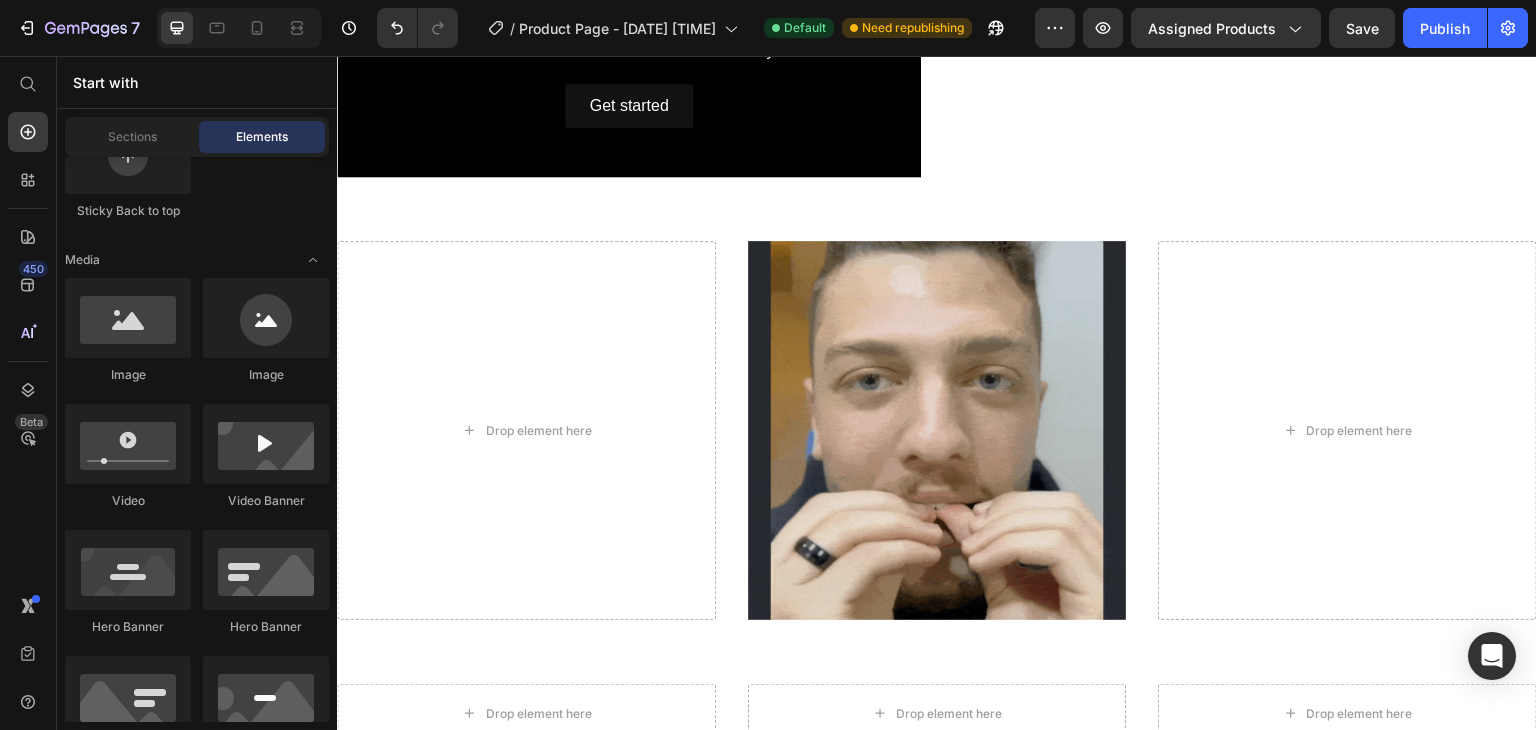 scroll, scrollTop: 1468, scrollLeft: 0, axis: vertical 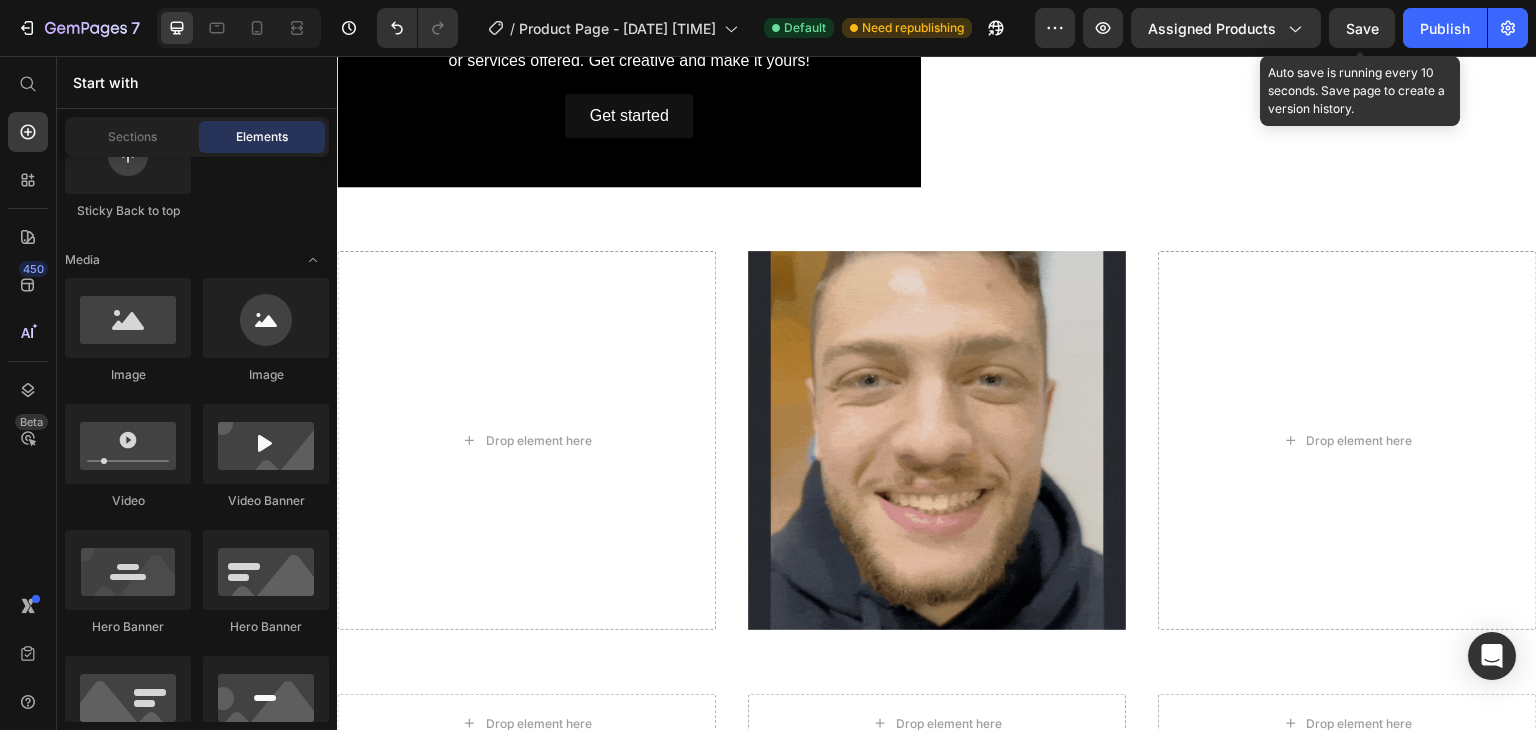 click on "Save" at bounding box center (1362, 28) 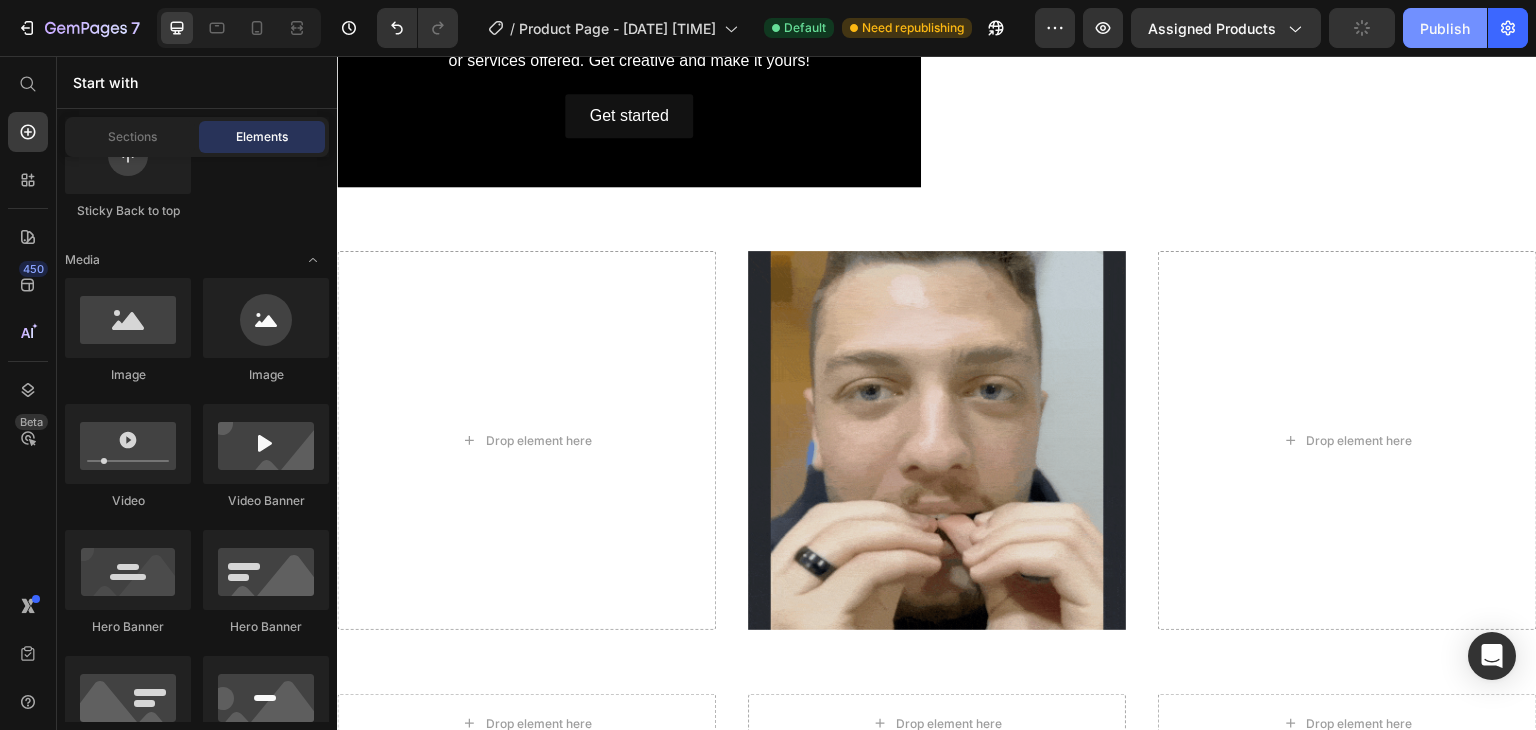 click on "Publish" at bounding box center (1445, 28) 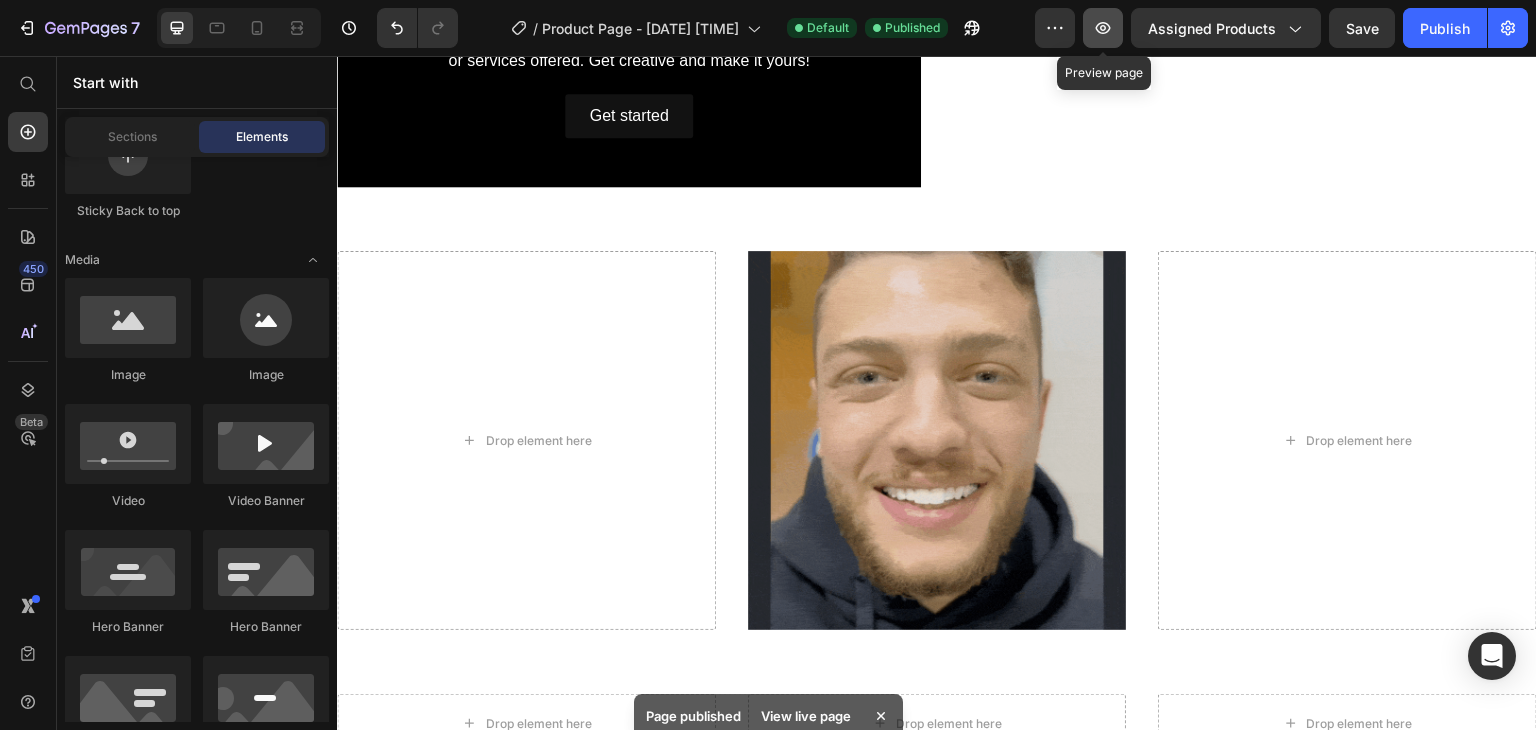 click 